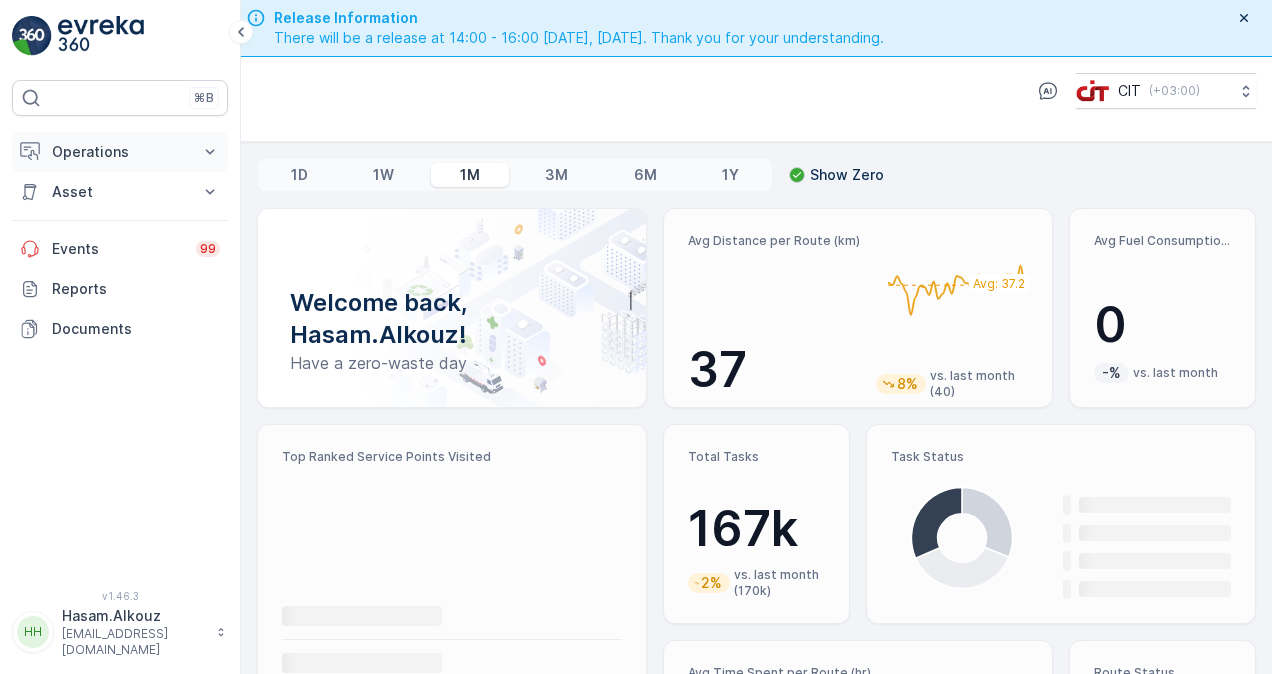 scroll, scrollTop: 0, scrollLeft: 0, axis: both 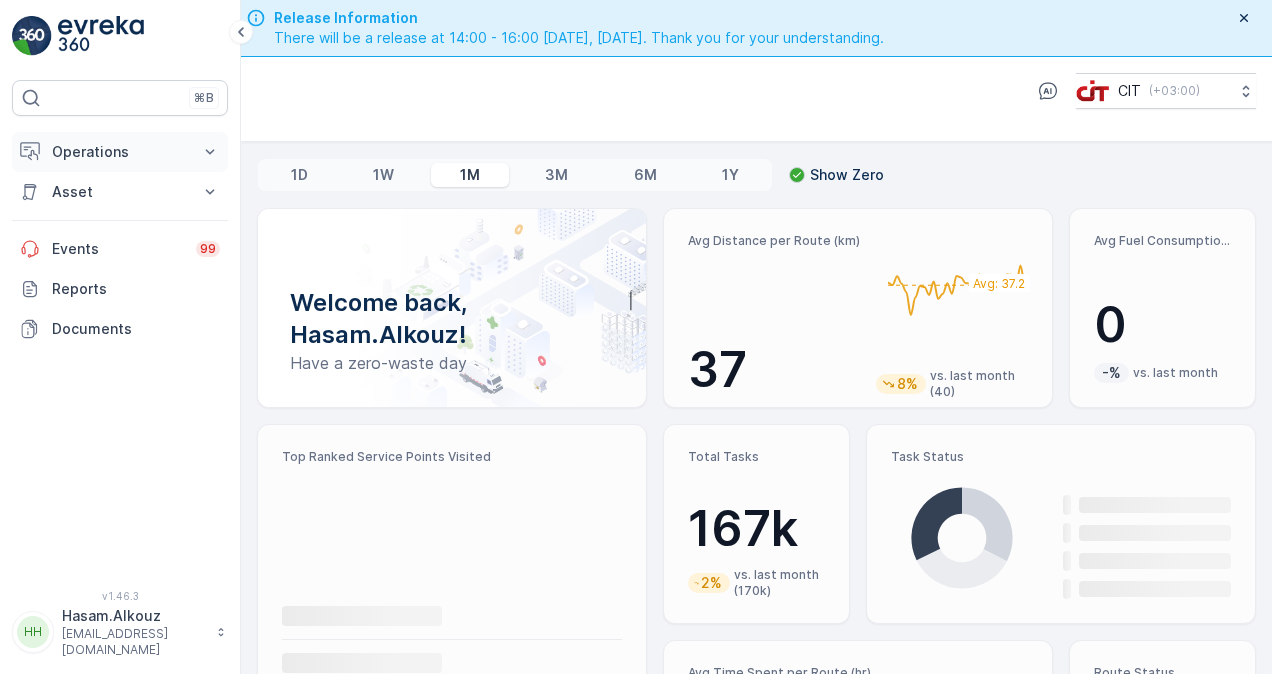 click on "Operations" at bounding box center [120, 152] 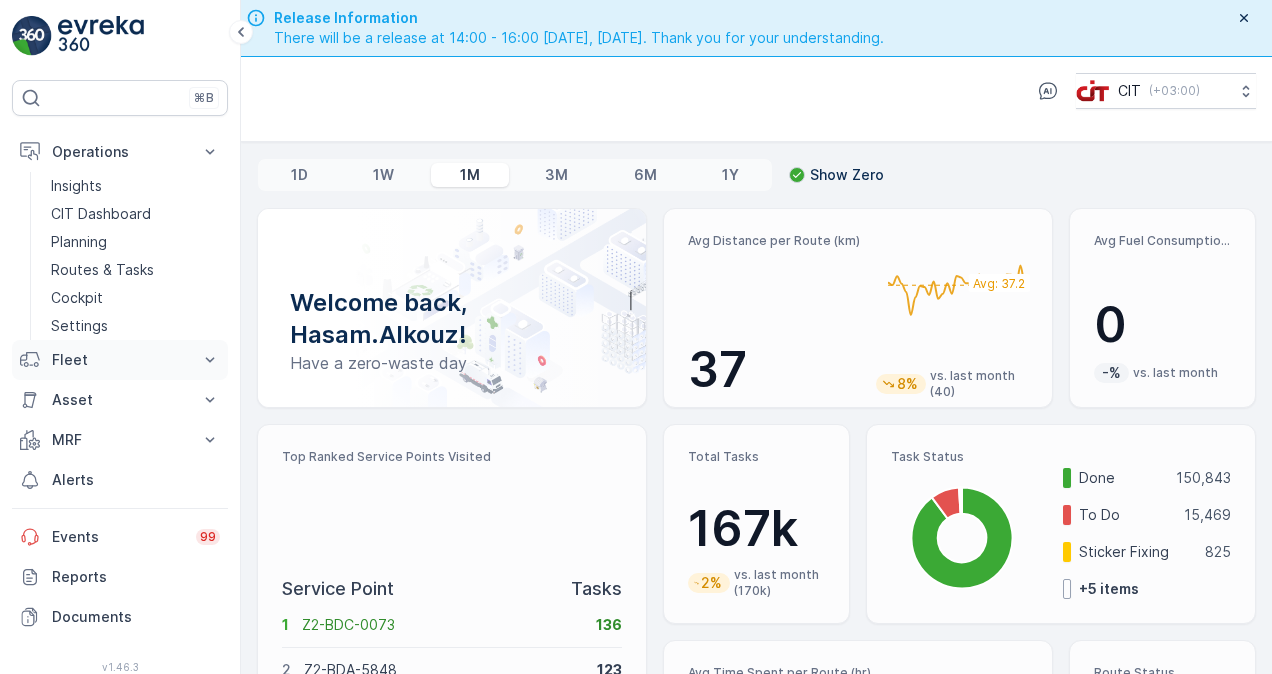 click on "Fleet" at bounding box center [120, 360] 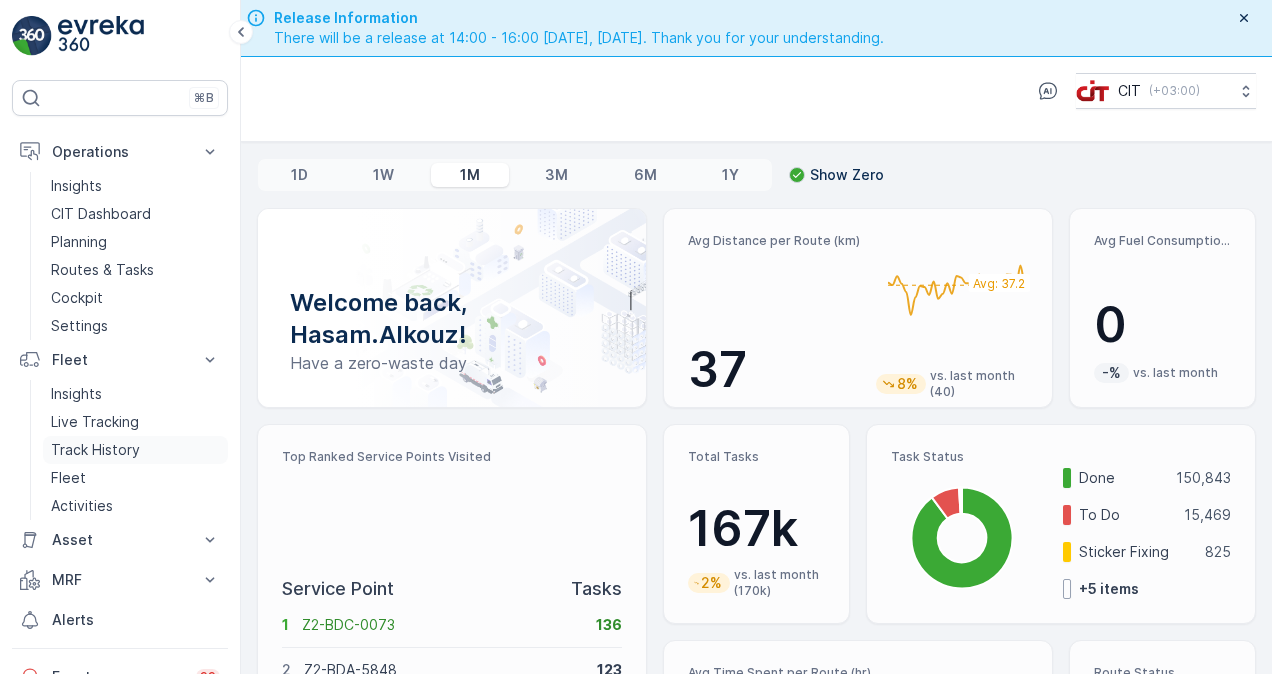 click on "Track History" at bounding box center [95, 450] 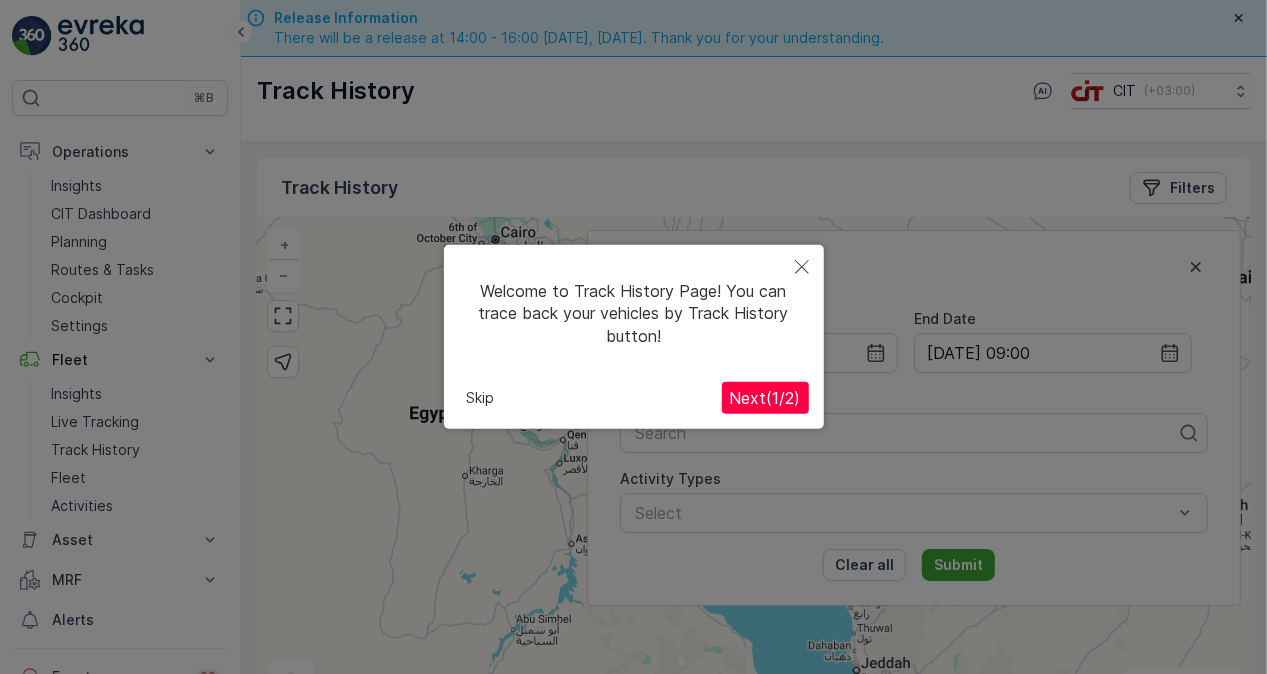 click on "Next  ( 1 / 2 )" at bounding box center (765, 398) 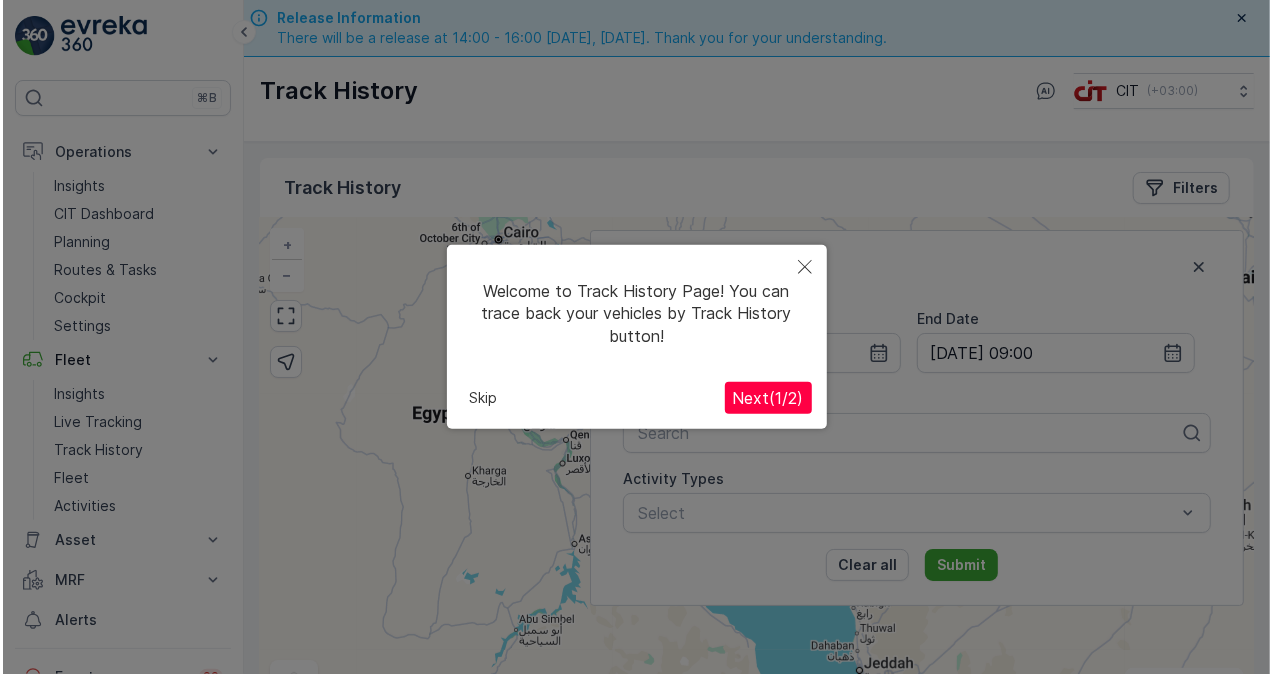 scroll, scrollTop: 16, scrollLeft: 0, axis: vertical 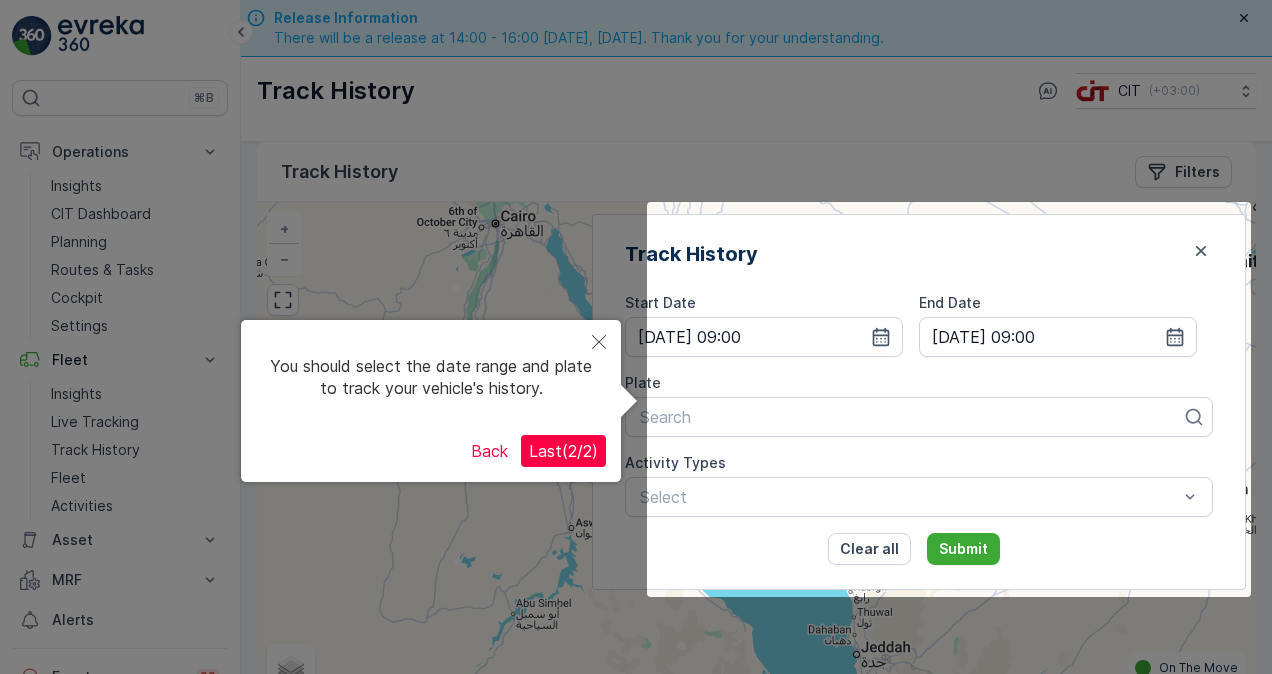 click on "Last  ( 2 / 2 )" at bounding box center (563, 451) 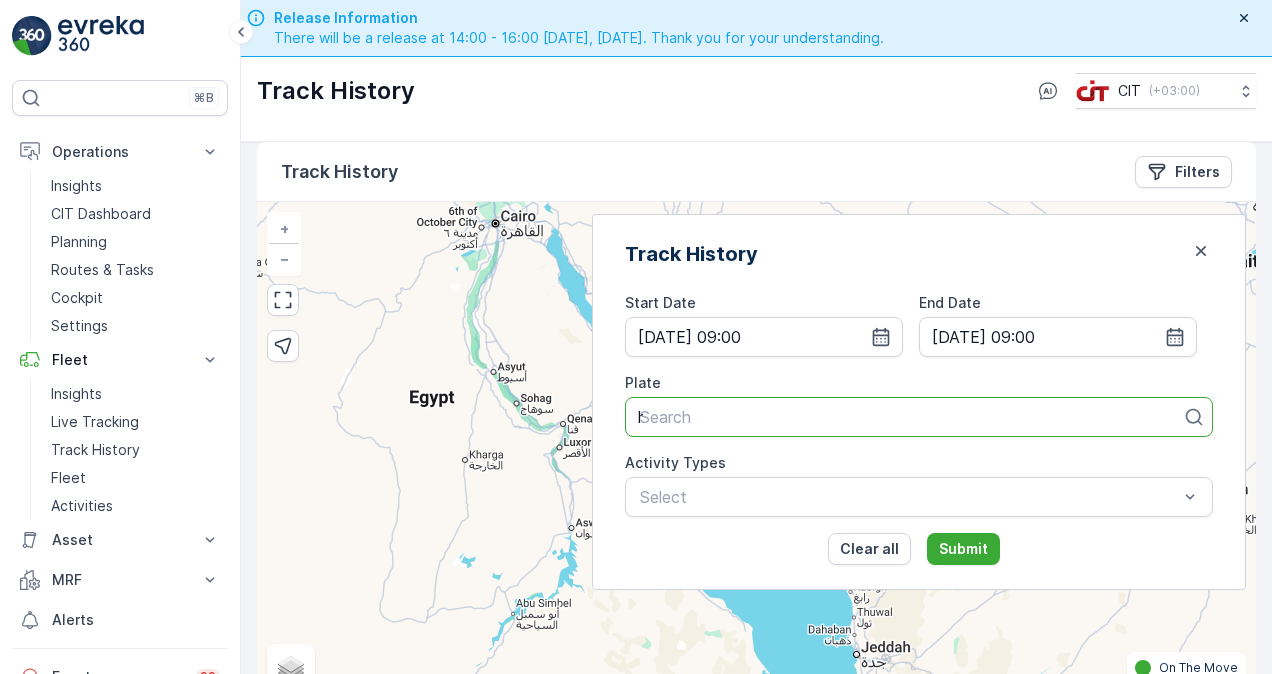 type on "hu" 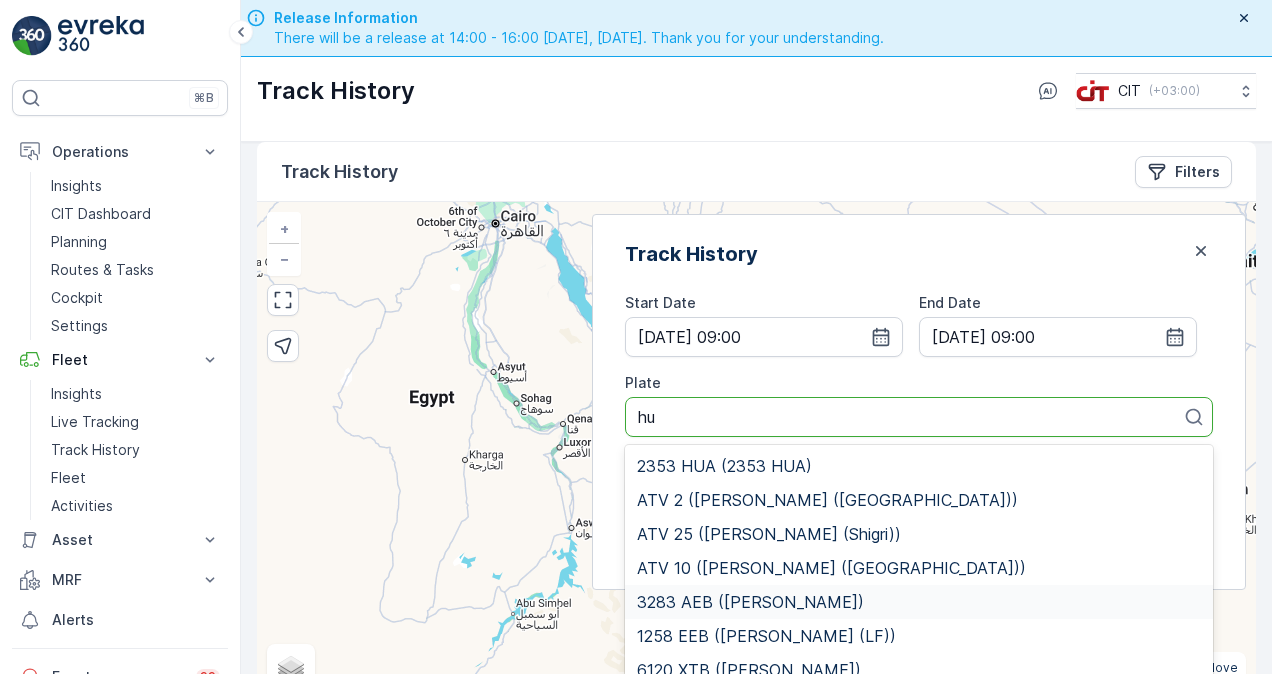 click on "3283 AEB ([PERSON_NAME])" at bounding box center [750, 602] 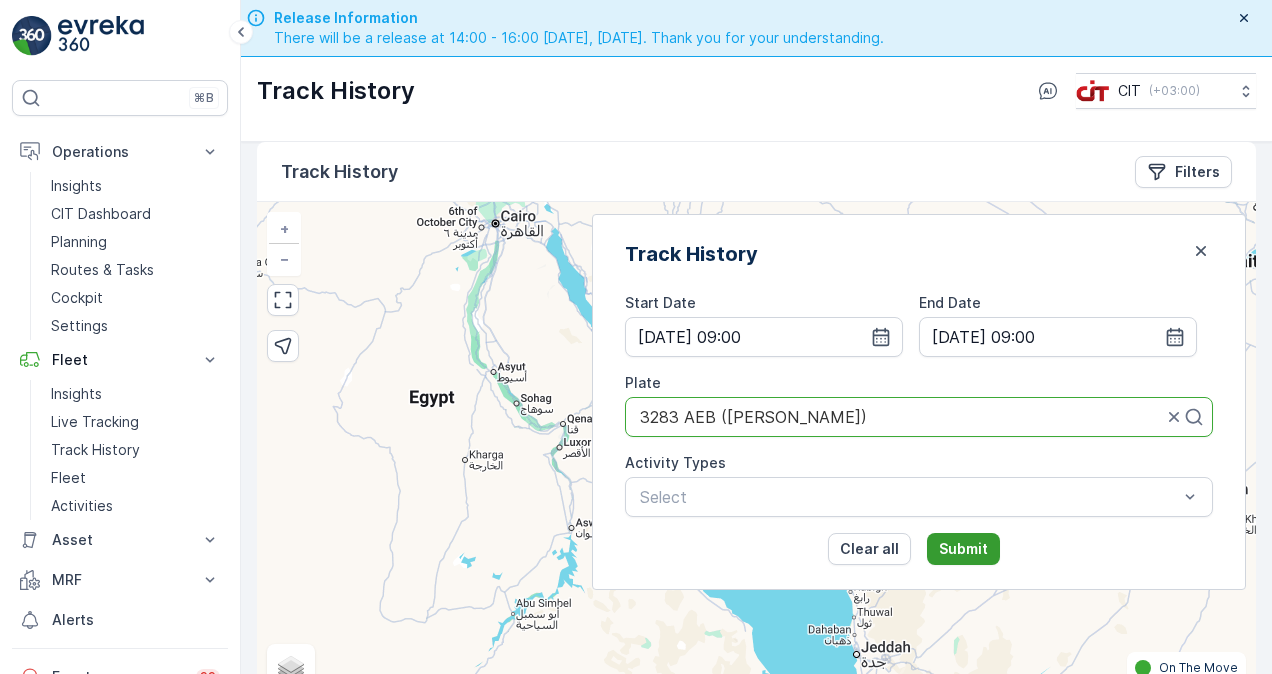 click on "Submit" at bounding box center [963, 549] 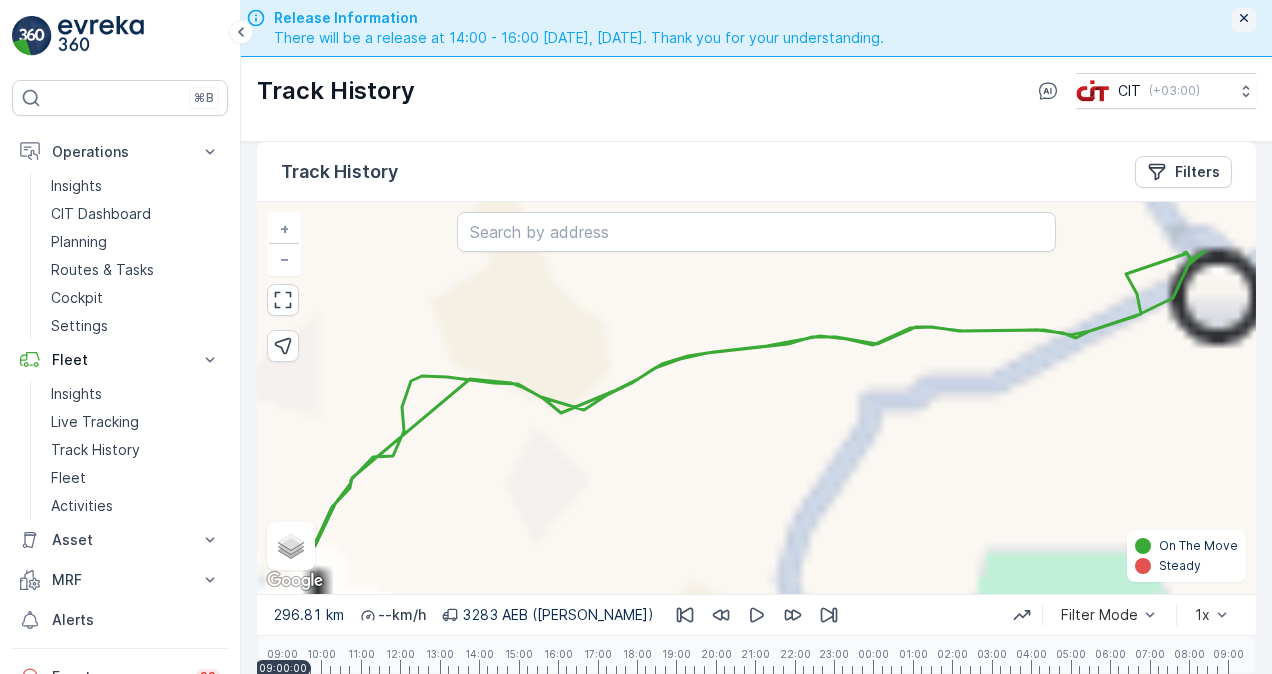 click 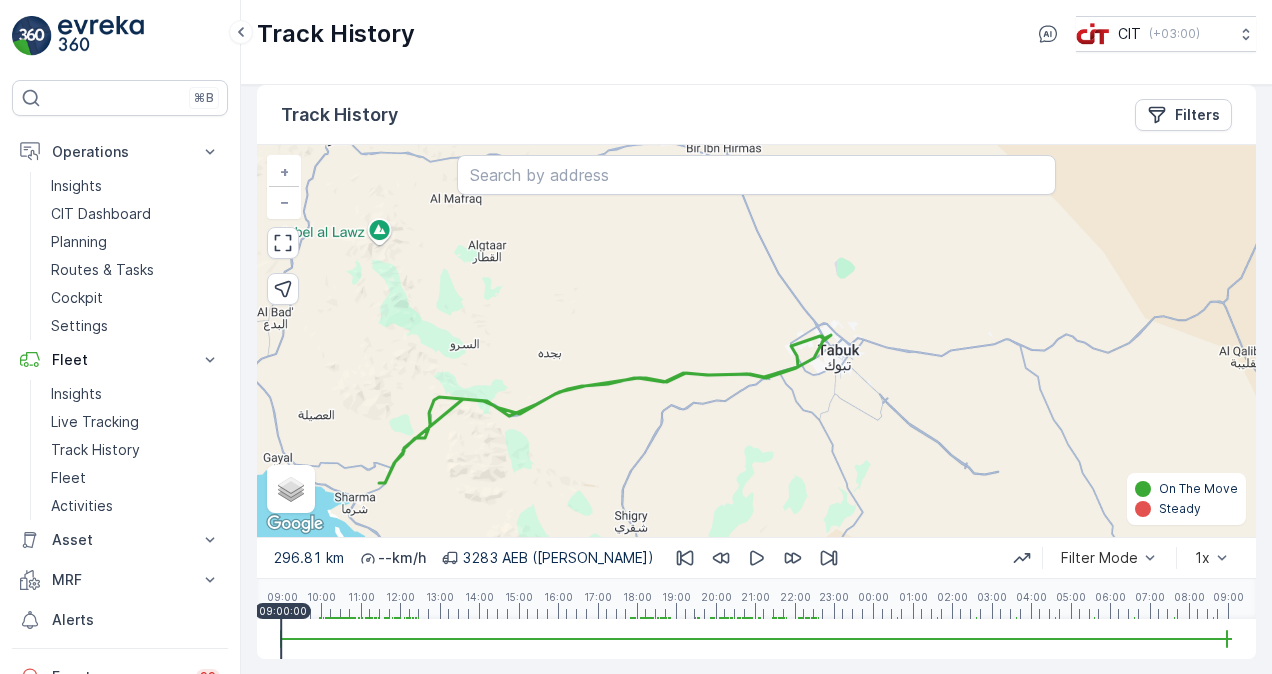 drag, startPoint x: 692, startPoint y: 367, endPoint x: 591, endPoint y: 401, distance: 106.56923 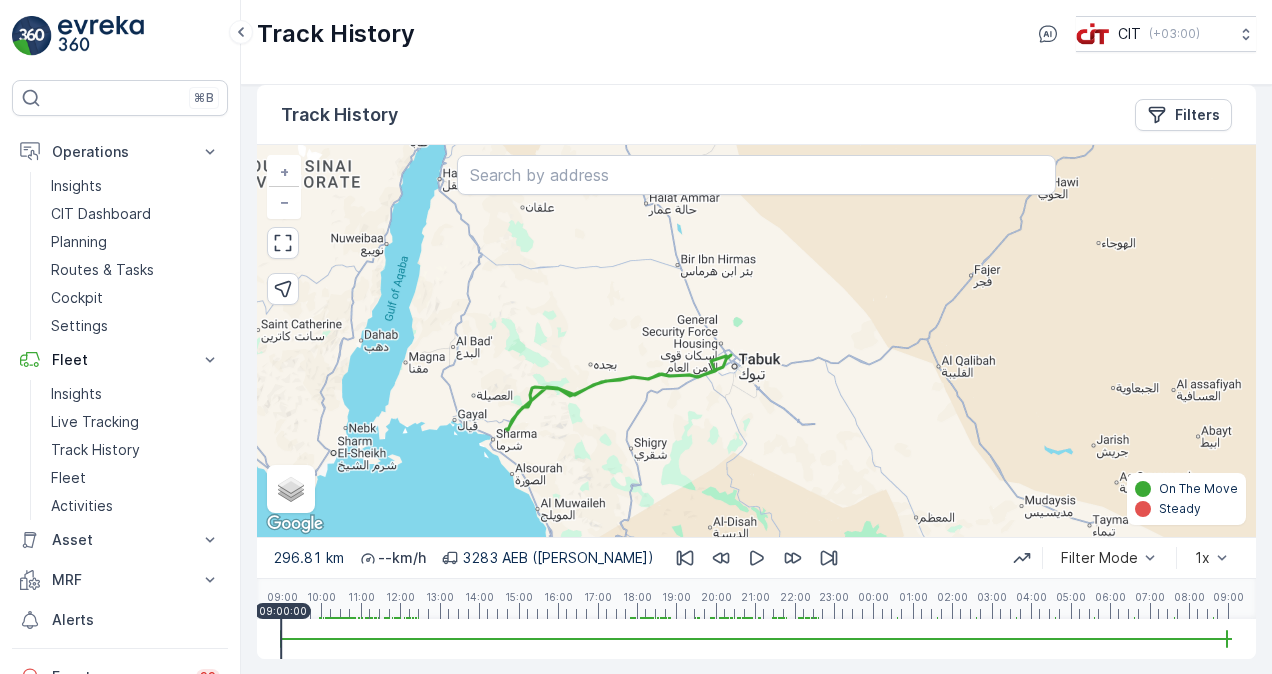 drag, startPoint x: 676, startPoint y: 358, endPoint x: 712, endPoint y: 334, distance: 43.266617 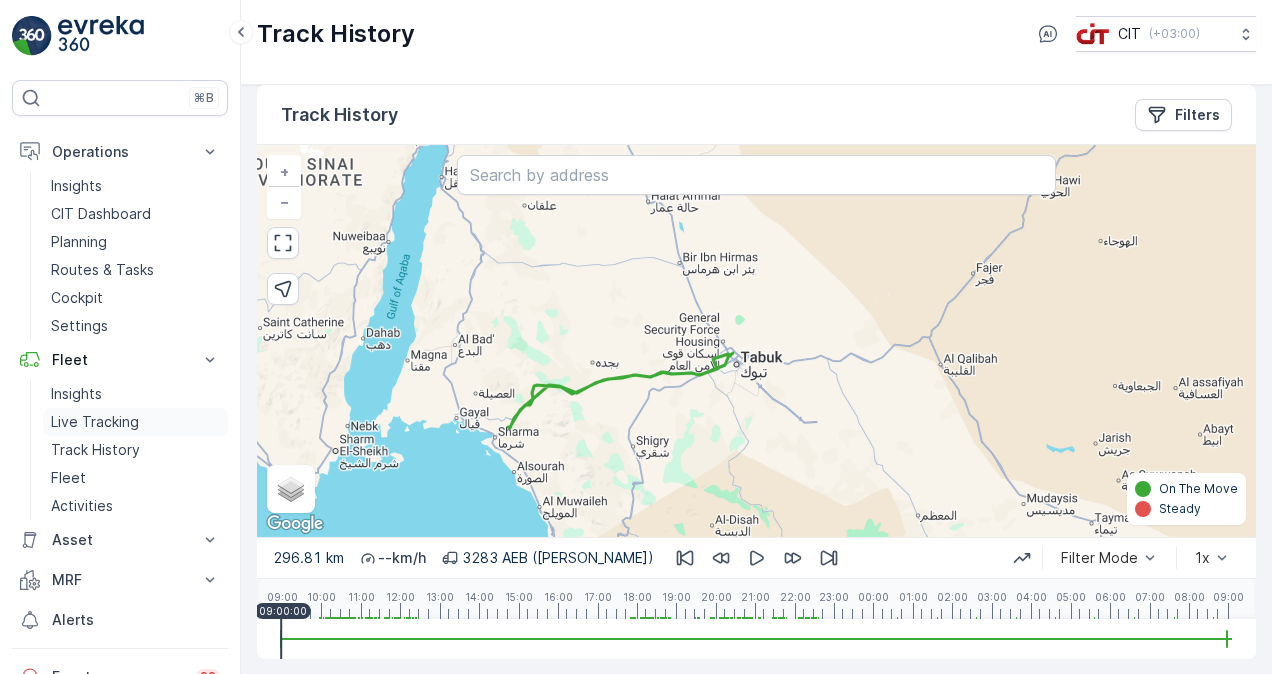 click on "Live Tracking" at bounding box center [95, 422] 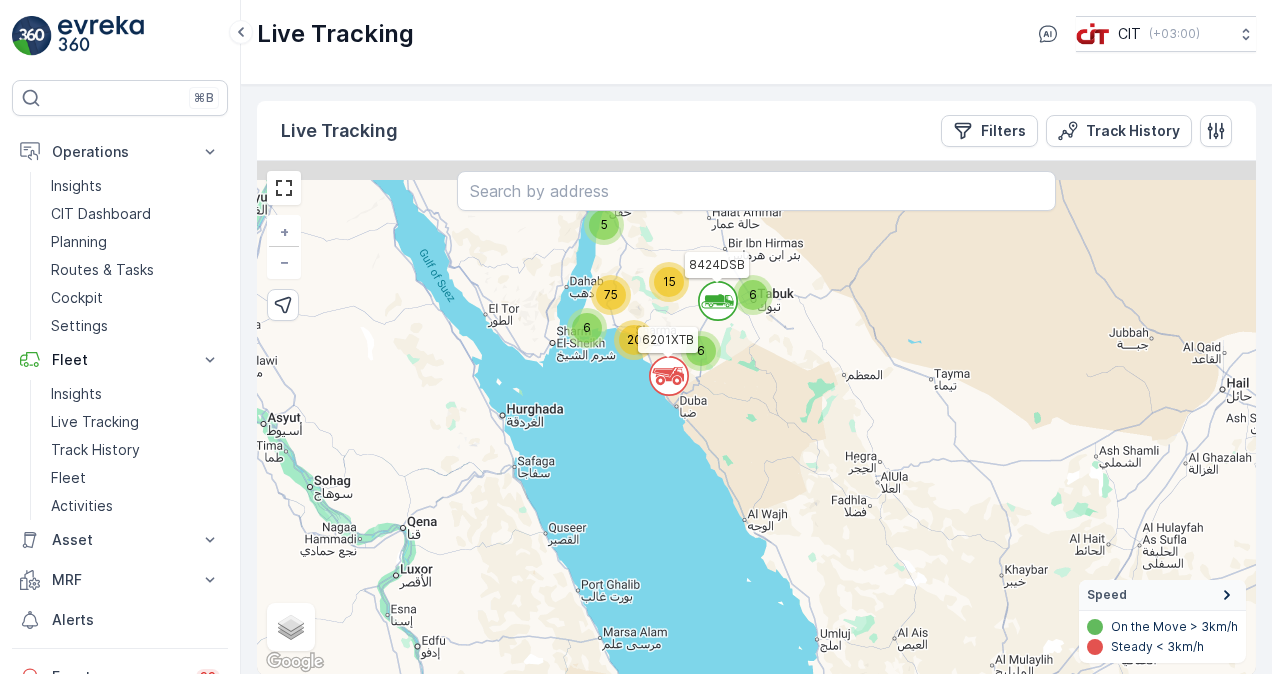 drag, startPoint x: 728, startPoint y: 336, endPoint x: 707, endPoint y: 418, distance: 84.646324 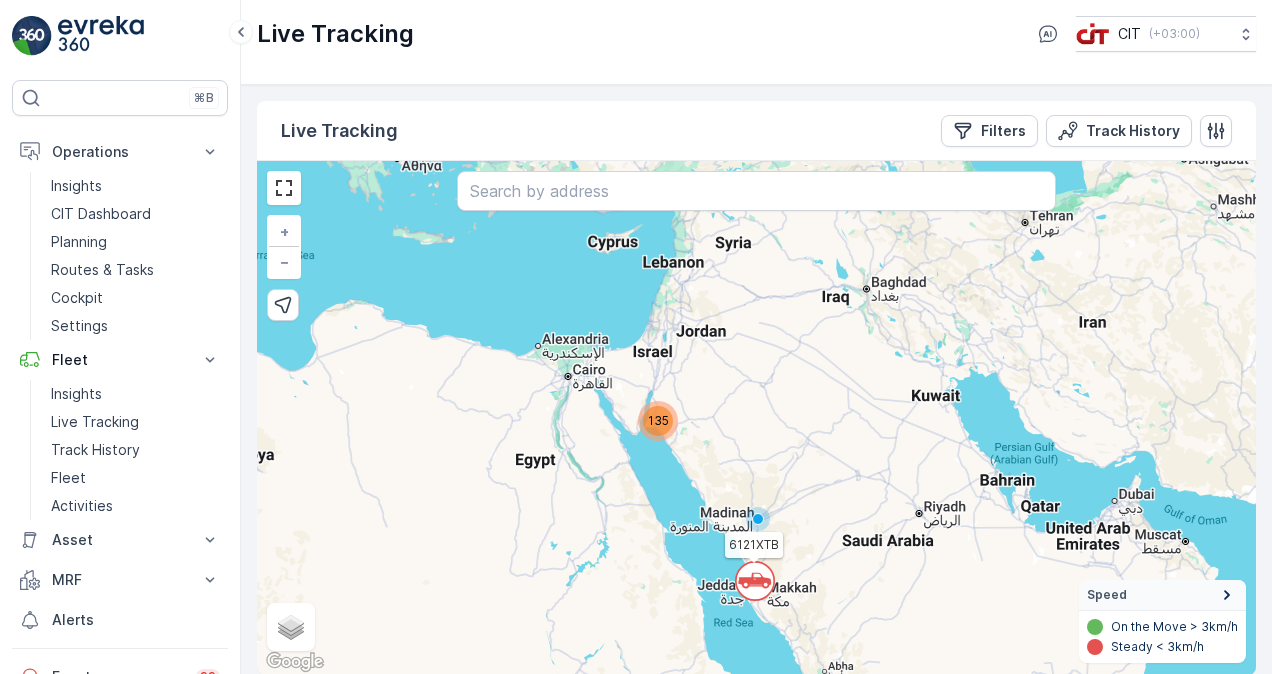 click 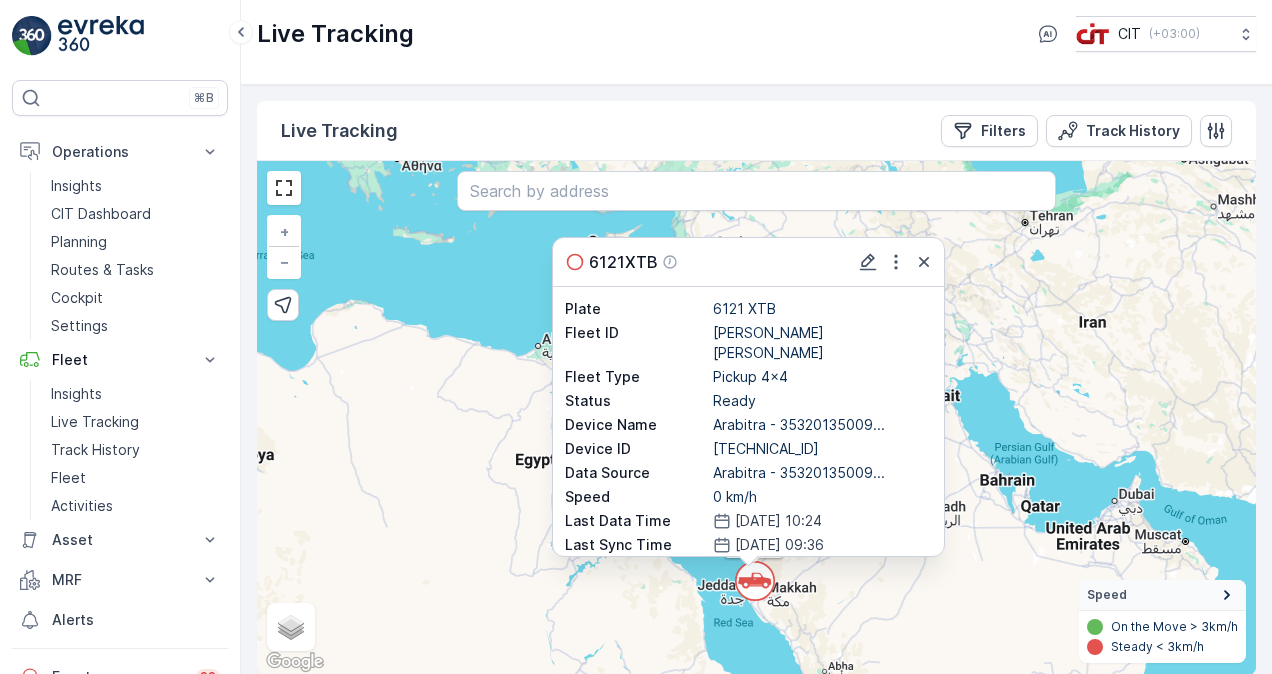 click on "` 135 6121XTB 6121XTB Plate 6121 XTB Fleet ID Saleh [PERSON_NAME] Fleet Type Pickup 4x4 Status Ready Device Name Arabitra - 35320135009... Device ID [TECHNICAL_ID] Data Source Arabitra - 35320135009... Speed 0 km/h Last Data Time [DATE] 10:24 Last Sync Time [DATE] 09:36 Brand Admin Team Model Zonal Last Maintenance Date - Next Maintenance Date - Next Maintenance KM Zone + −  Satellite  Roadmap  Terrain  Hybrid  Leaflet Keyboard shortcuts Map Data Map data ©2025 GeoBasis-DE/BKG (©2009), Google, Inst. Geogr. Nacional, Mapa GISrael Map data ©2025 GeoBasis-DE/BKG (©2009), Google, Inst. Geogr. Nacional, Mapa GISrael 200 km  Click to toggle between metric and imperial units Terms Report a map error Speed On the Move > 3km/h Steady < 3km/h" at bounding box center [756, 418] 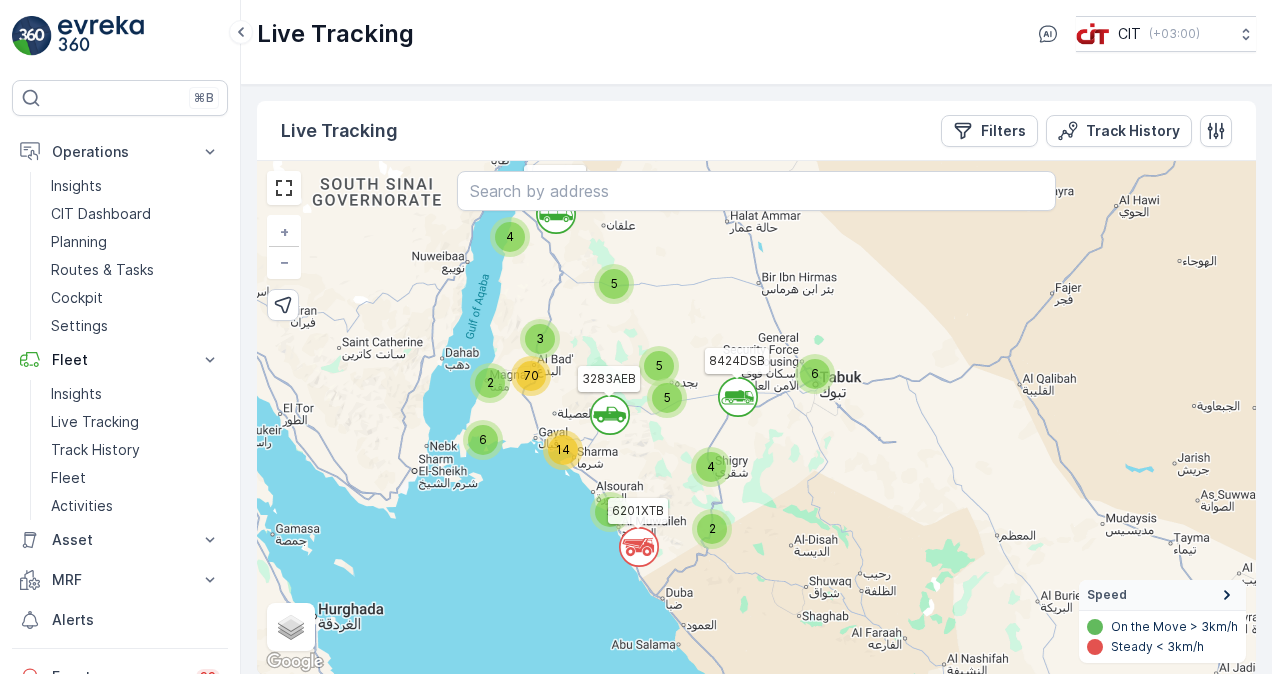 click on "6" at bounding box center (815, 374) 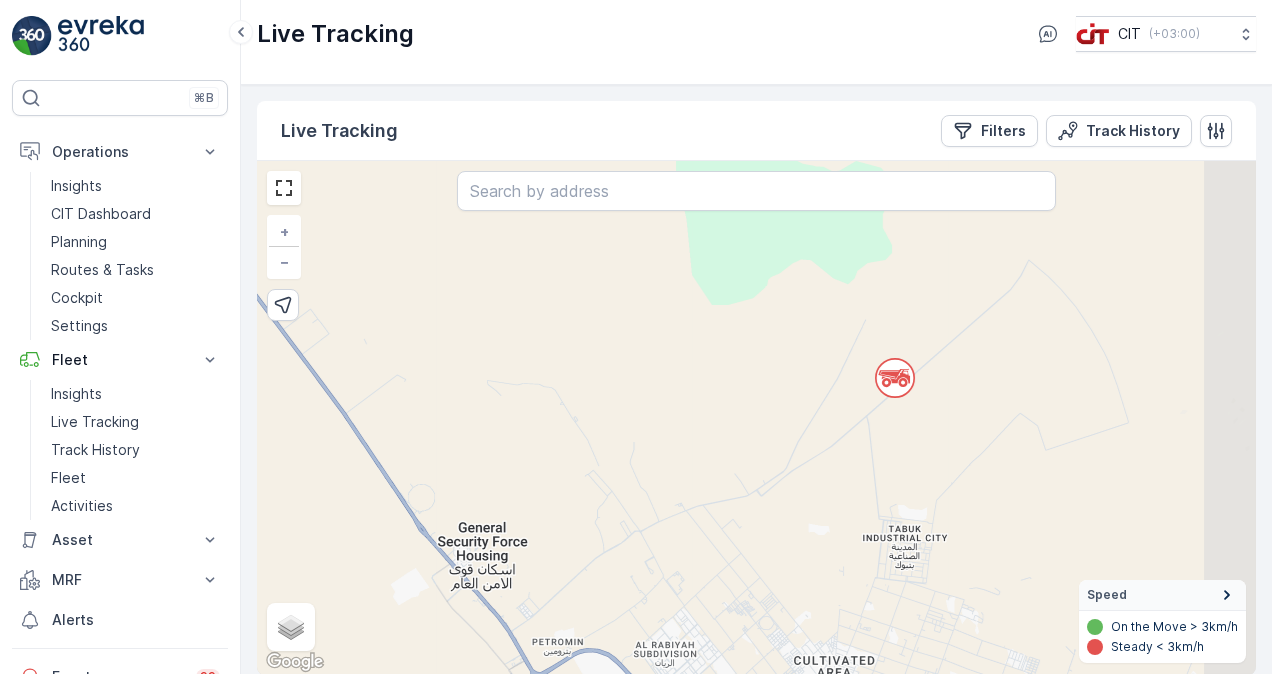 drag, startPoint x: 969, startPoint y: 321, endPoint x: 874, endPoint y: 541, distance: 239.63513 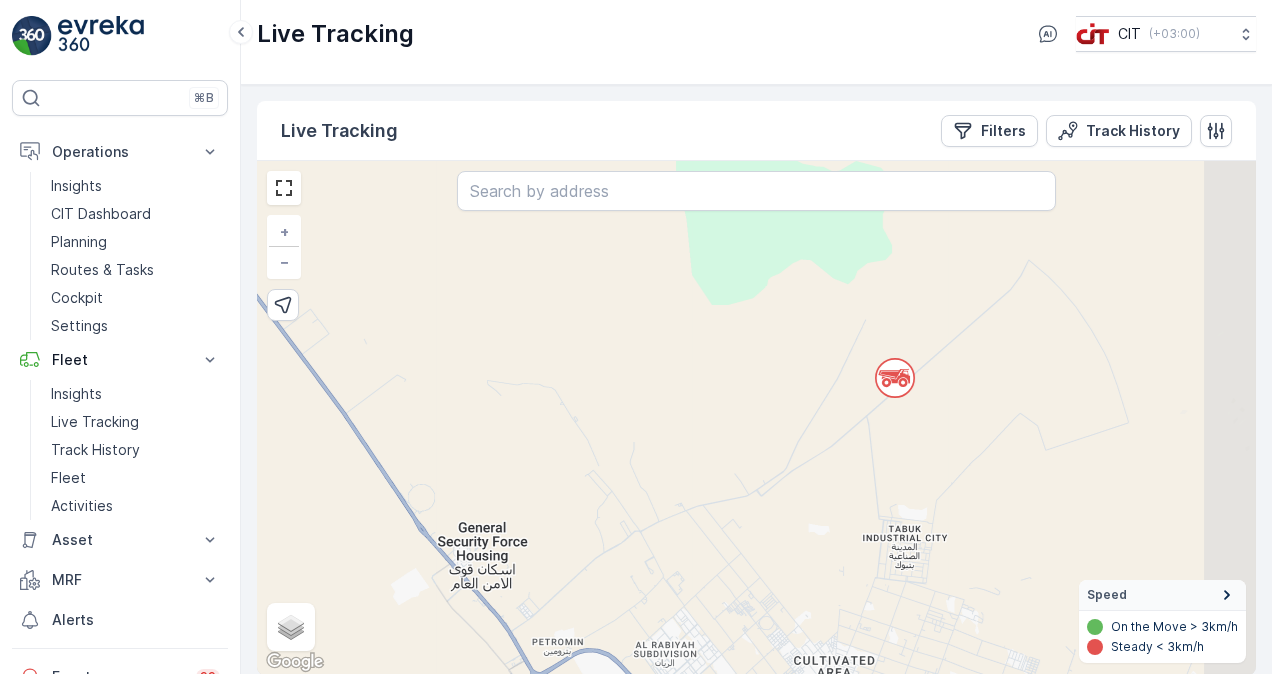click on "` ` ` ` ` ` 2 ` ` ` 2 ` ` ` ` ` ` ` ` 3 2 ` ` ` ` ` ` 3 ` ` 2 ` ` ` ` 2 ` 2 ` ` 2 ` 3 3 ` ` ` ` 2 4 6 5 ` 2 5 40 + −  Satellite  Roadmap  Terrain  Hybrid  Leaflet Keyboard shortcuts Map Data Map data ©2025 Map data ©2025 2 km  Click to toggle between metric and imperial units Terms Report a map error Speed On the Move > 3km/h Steady < 3km/h" at bounding box center [756, 418] 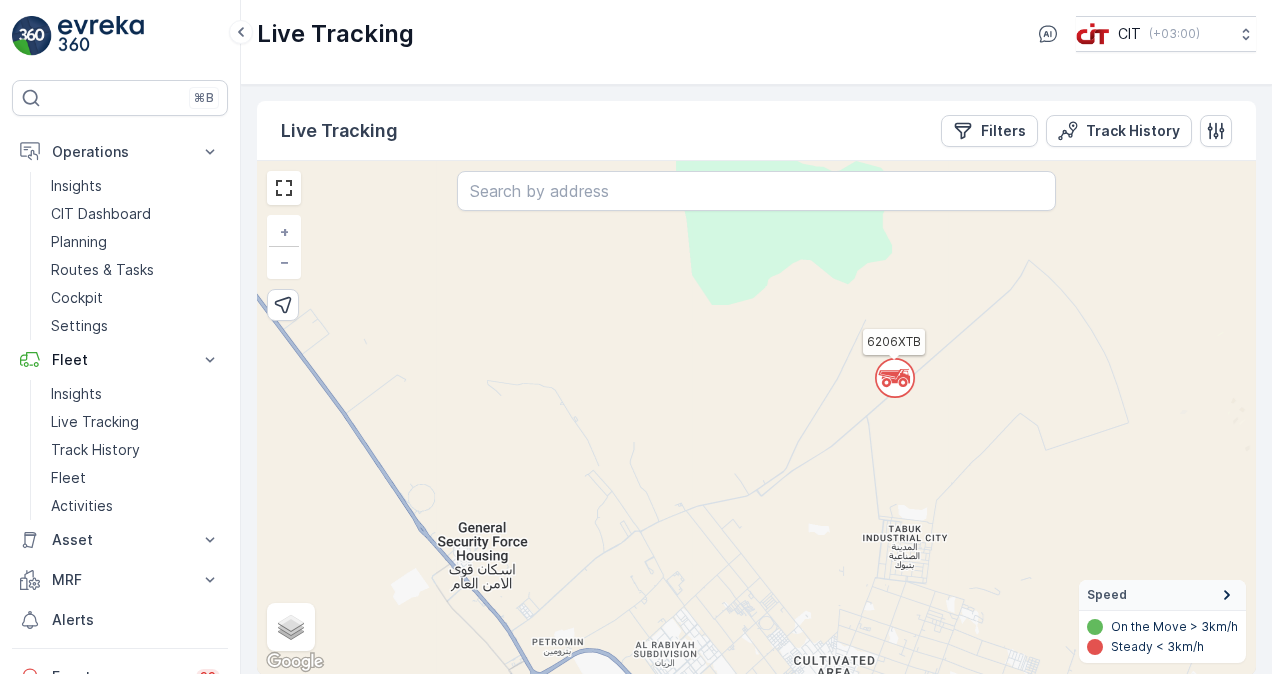 click 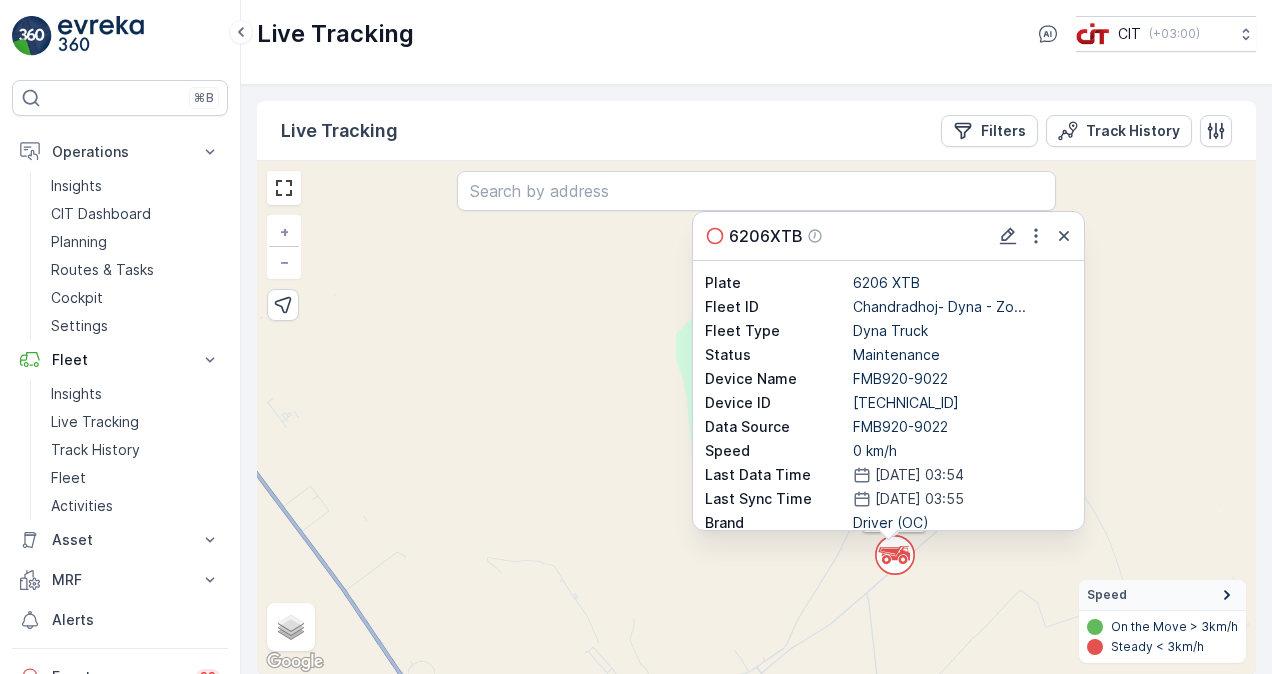 click on "` ` ` ` ` ` 2 ` ` ` 2 ` ` ` ` ` ` ` ` 3 2 ` ` ` ` ` ` 3 ` ` 2 ` ` ` ` 2 ` 2 ` ` 2 ` 3 3 ` ` ` ` 2 4 6 5 ` 2 5 40 ATV2 3257TTB 3286AEB 1272EEB 1262EEB ATV15 SEGWAY1 REL14 ATV6 7945XTA 3287AEB REL12 ATV21 3691GTB 6121XTB 6210XTB BEACHCOMBER 3281AEB 3283AEB ATV9 5472EGR 1266EEB 3296AEB REL11 9273TSB 6203XTB 3299AEB 3289AEB 7247VGJ ATV17 6201XTB REL6 6204XTB 3297AEB 6206XTB 1260EEB ATV8 6202XTB 1251EEB BW001 3292AEB 6211XTB 8424DSB REL9 3293AEB 9381TXA 6206XTB Plate 6206 XTB Fleet ID Chandradhoj- Dyna - Zo... Fleet Type Dyna Truck Status Maintenance Device Name FMB920-9022 Device ID [TECHNICAL_ID] Data Source FMB920-9022 Speed 0 km/h Last Data Time [DATE] 03:54 Last Sync Time [DATE] 03:55 Brand Driver (OC) Model Zone 3 Last Maintenance Date - Next Maintenance Date - Next Maintenance KM Zone Zone 3 + −  Satellite  Roadmap  Terrain  Hybrid  Leaflet Keyboard shortcuts Map Data Map data ©2025 Map data ©2025 2 km  Click to toggle between metric and imperial units Terms Report a map error Speed" at bounding box center (756, 418) 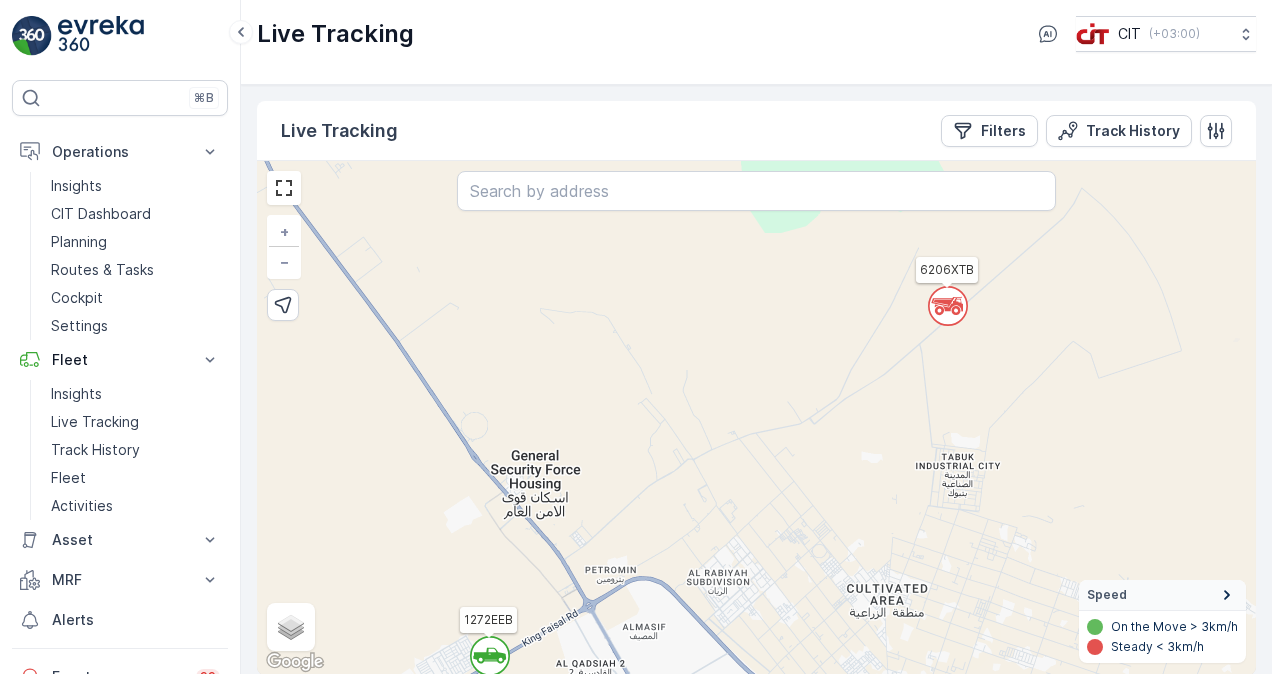 drag, startPoint x: 698, startPoint y: 537, endPoint x: 752, endPoint y: 276, distance: 266.52768 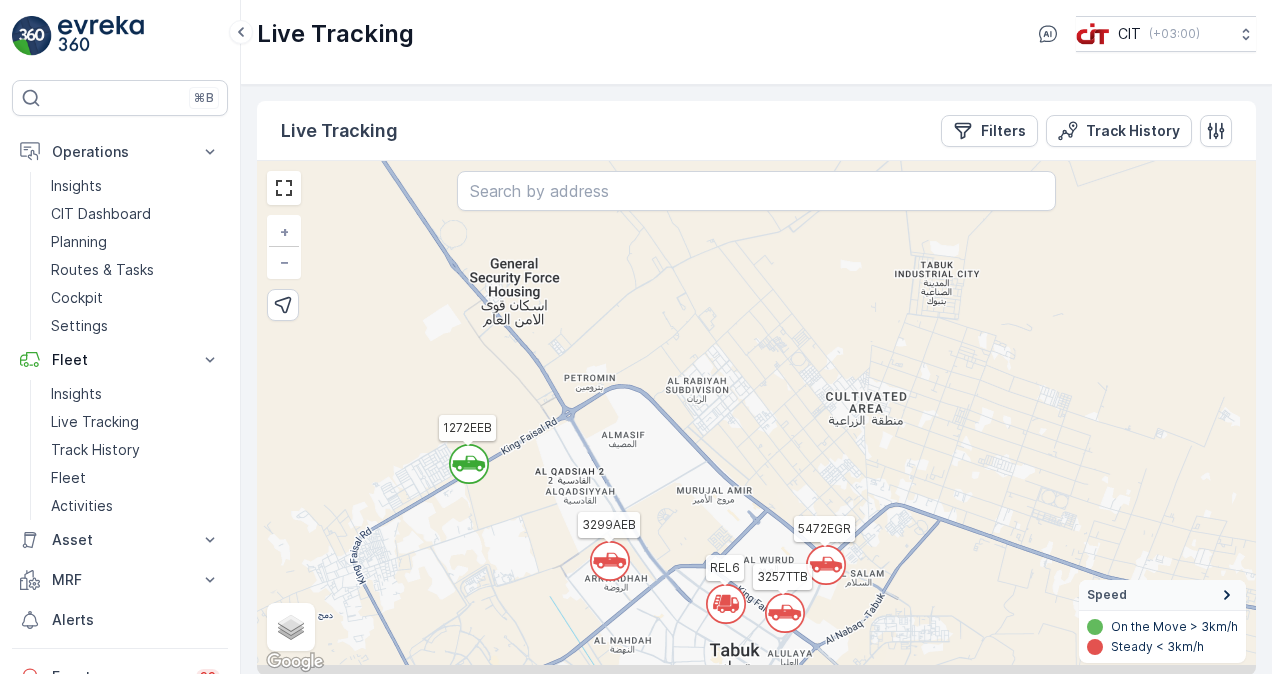 drag, startPoint x: 798, startPoint y: 466, endPoint x: 778, endPoint y: 276, distance: 191.04973 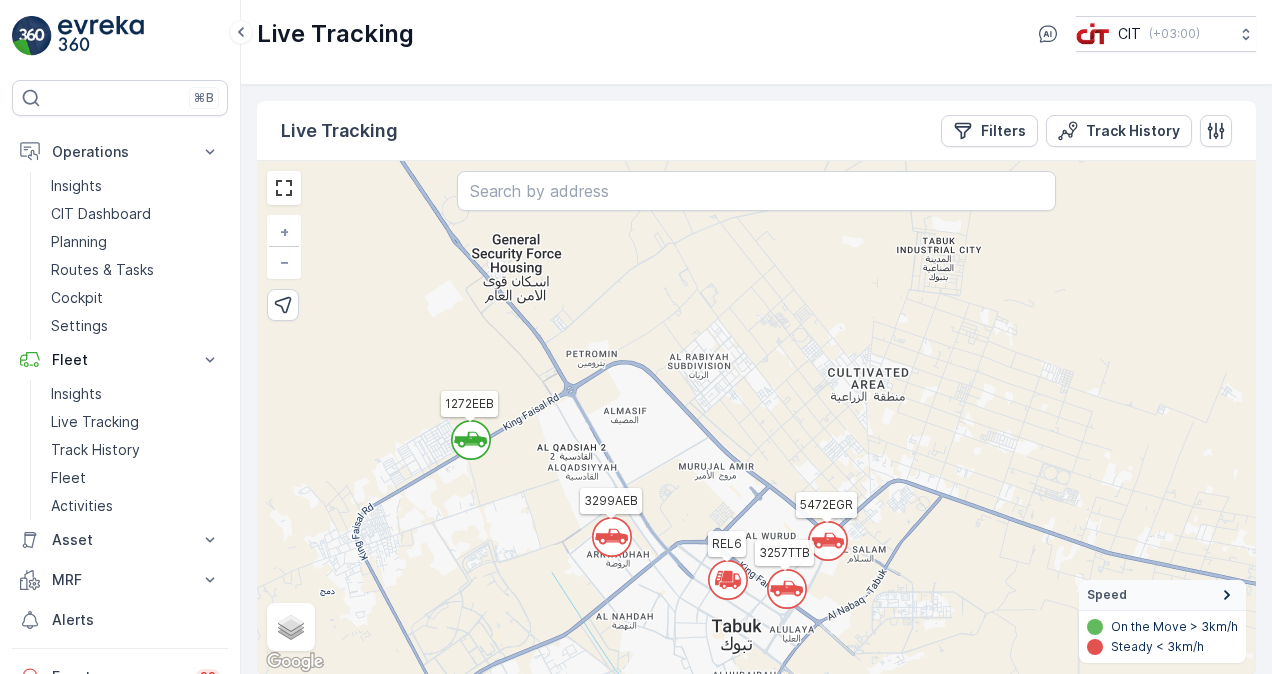 drag, startPoint x: 659, startPoint y: 462, endPoint x: 690, endPoint y: 385, distance: 83.00603 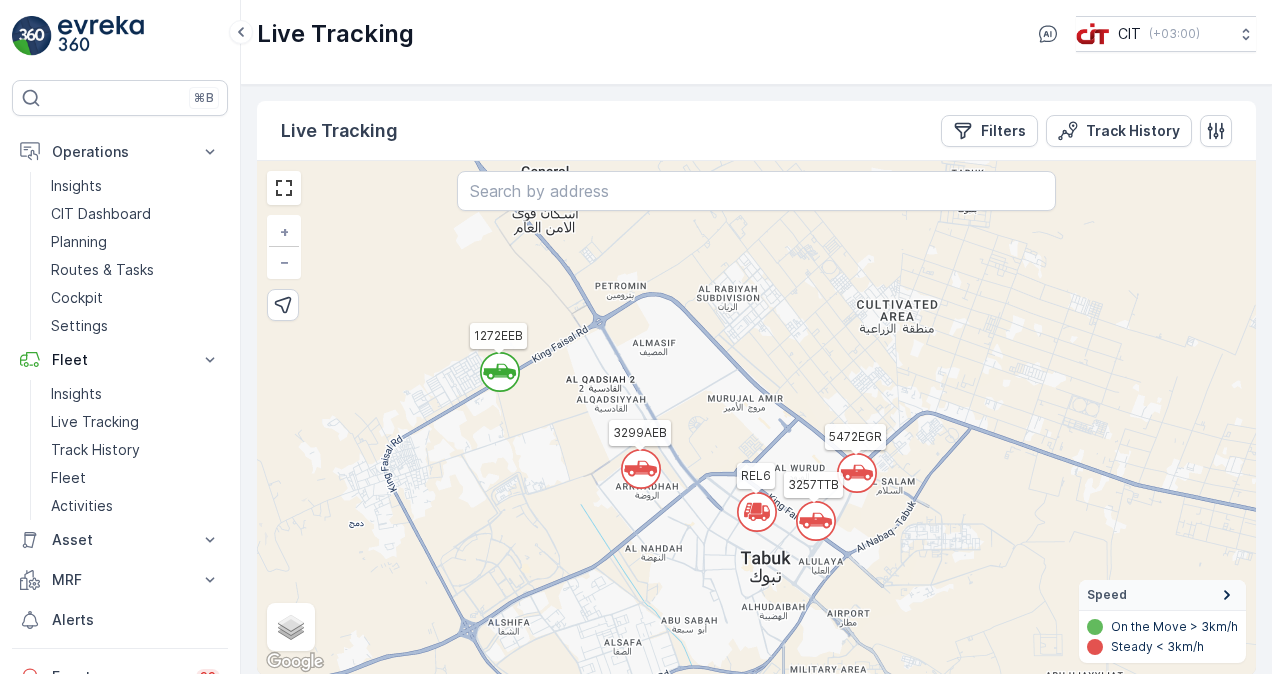 click 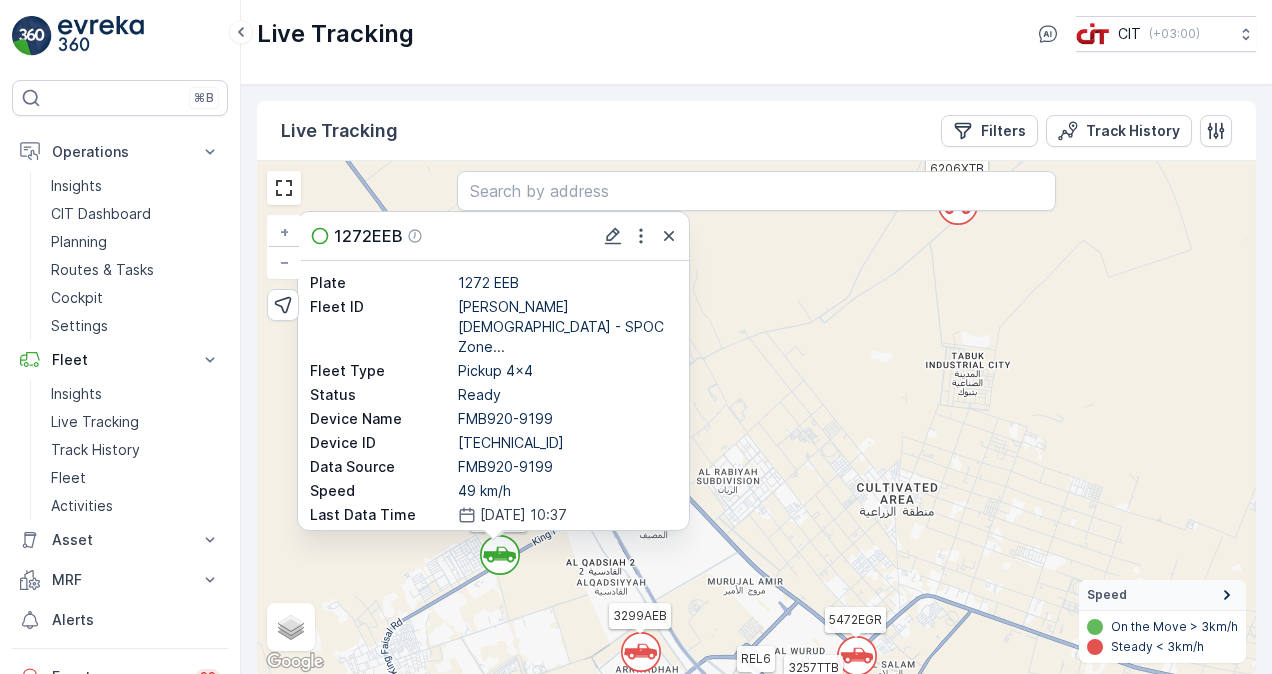 click on "` ` ` ` ` ` 2 ` ` ` 2 ` ` ` ` ` ` ` ` 3 2 ` ` ` ` ` ` 3 ` ` 2 ` ` ` ` 2 ` 2 ` ` 2 ` 3 3 ` ` ` ` 2 4 6 5 ` 2 5 40 ATV2 3257TTB 3286AEB 1272EEB 1262EEB ATV15 SEGWAY1 REL14 ATV6 7945XTA 3287AEB REL12 ATV21 3691GTB 6121XTB 6210XTB BEACHCOMBER 3281AEB 3283AEB ATV9 5472EGR 1266EEB 3296AEB REL11 9273TSB 6203XTB 3299AEB 3289AEB 7247VGJ ATV17 6201XTB REL6 6204XTB 3297AEB 6206XTB 1260EEB ATV8 6202XTB 1251EEB BW001 3292AEB 6211XTB 8424DSB REL9 3293AEB 9381TXA 1272EEB Plate 1272 EEB Fleet ID [PERSON_NAME] - SPOC Zone... Fleet Type Pickup 4x4 Status Ready Device Name FMB920-9199 Device ID [TECHNICAL_ID] Data Source FMB920-9199 Speed 49 km/h Last Data Time [DATE] 10:37 Last Sync Time [DATE] 10:37 Brand Rental  Model Zone 2 Last Maintenance Date - Next Maintenance Date - Next Maintenance KM Zone Zone 2 + −  Satellite  Roadmap  Terrain  Hybrid  Leaflet Keyboard shortcuts Map Data Map data ©2025 Map data ©2025 2 km  Click to toggle between metric and imperial units Terms Report a map error Speed On the Move > 3km/h" at bounding box center (756, 418) 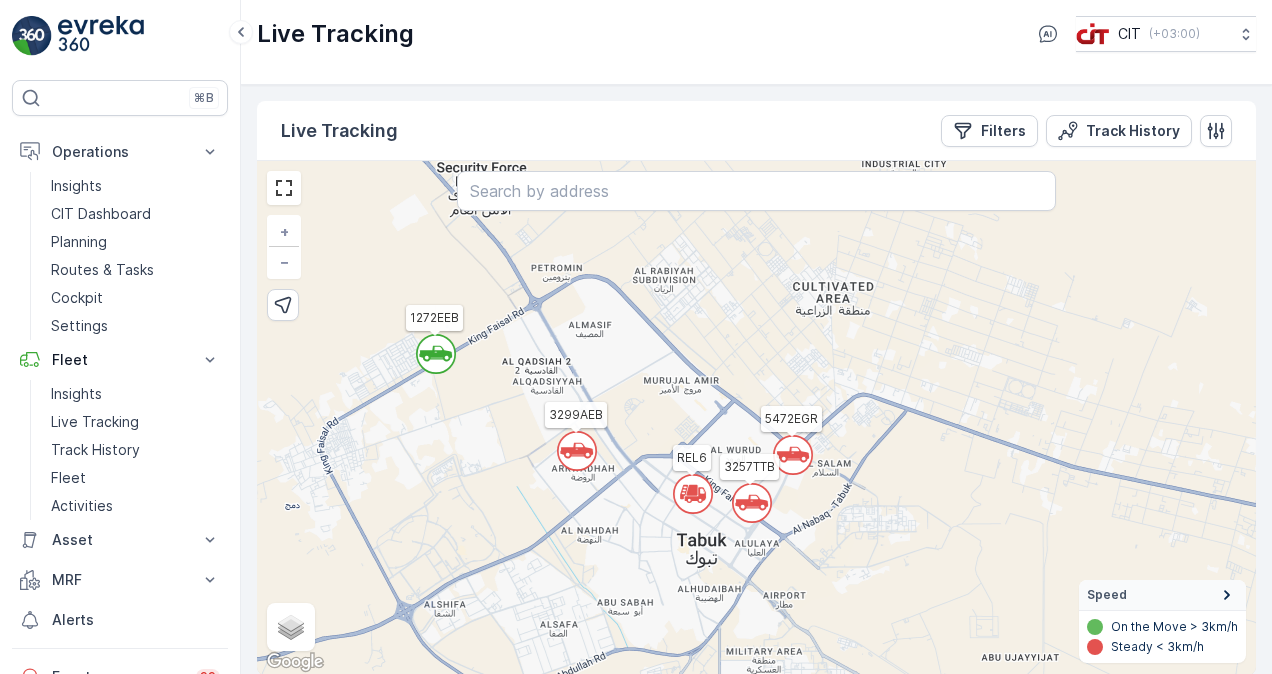 drag, startPoint x: 774, startPoint y: 480, endPoint x: 702, endPoint y: 256, distance: 235.28706 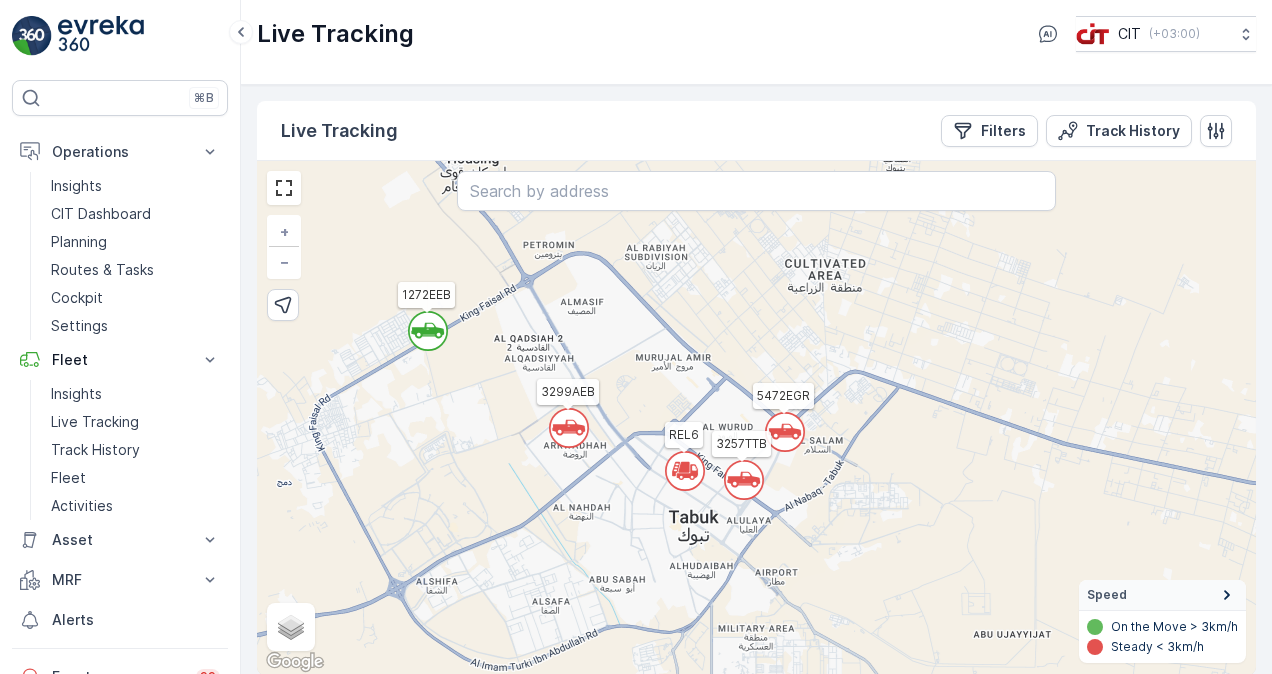 click 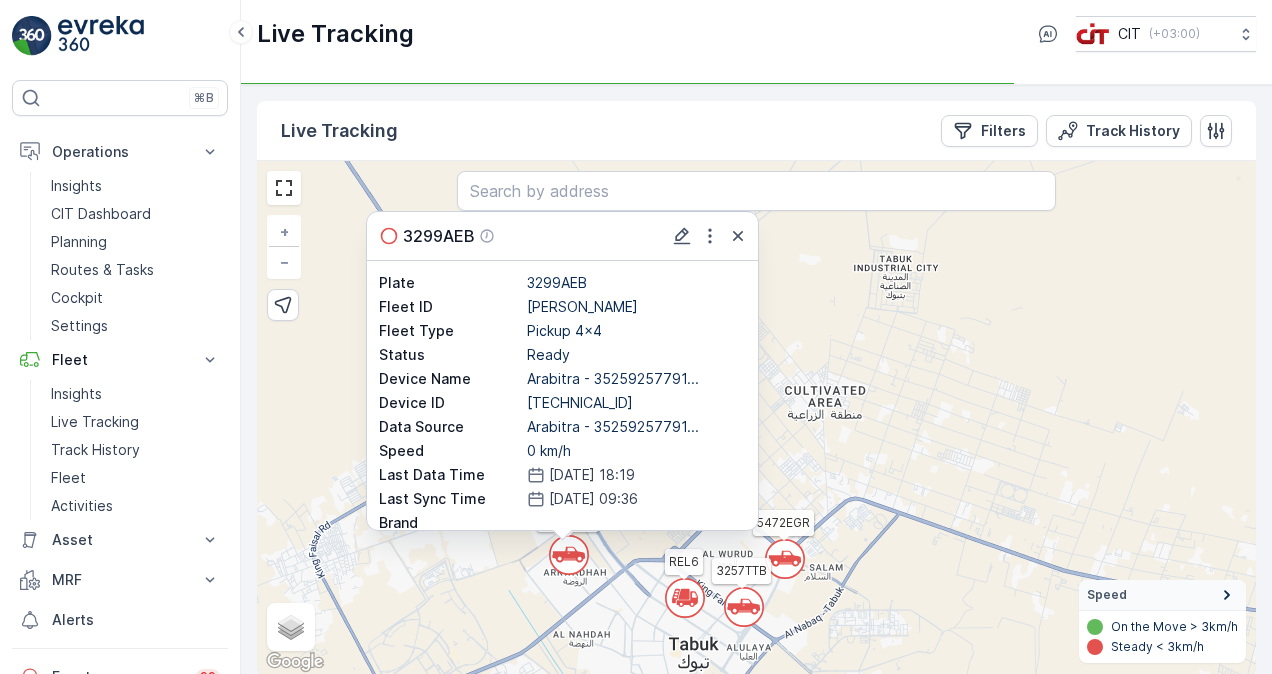 click on "` ` ` ` ` ` 2 ` ` ` 2 ` ` ` ` ` ` ` ` 3 2 ` ` ` ` ` ` 3 ` ` 2 ` ` ` ` 2 ` 2 ` ` 2 ` 3 3 ` ` ` ` 2 4 6 5 ` 2 5 40 ATV2 3257TTB 3286AEB 1272EEB 1262EEB ATV15 SEGWAY1 REL14 ATV6 7945XTA 3287AEB REL12 ATV21 3691GTB 6121XTB 6210XTB BEACHCOMBER 3281AEB 3283AEB ATV9 5472EGR 1266EEB 3296AEB REL11 9273TSB 6203XTB 3299AEB 3289AEB 7247VGJ ATV17 6201XTB REL6 6204XTB 3297AEB 6206XTB 1260EEB ATV8 6202XTB 1251EEB BW001 3292AEB 6211XTB 8424DSB REL9 3293AEB 9381TXA 3299AEB Plate 3299AEB Fleet ID Ahmad Sabsabi Fleet Type Pickup 4x4 Status Ready Device Name Arabitra - 35259257791... Device ID [TECHNICAL_ID] Data Source Arabitra - 35259257791... Speed 0 km/h Last Data Time [DATE] 18:19 Last Sync Time [DATE] 09:36 Brand Model Last Maintenance Date - Next Maintenance Date - Next Maintenance KM Zone + −  Satellite  Roadmap  Terrain  Hybrid  Leaflet Keyboard shortcuts Map Data Map data ©2025 Map data ©2025 2 km  Click to toggle between metric and imperial units Terms Report a map error Speed On the Move > 3km/h" at bounding box center [756, 418] 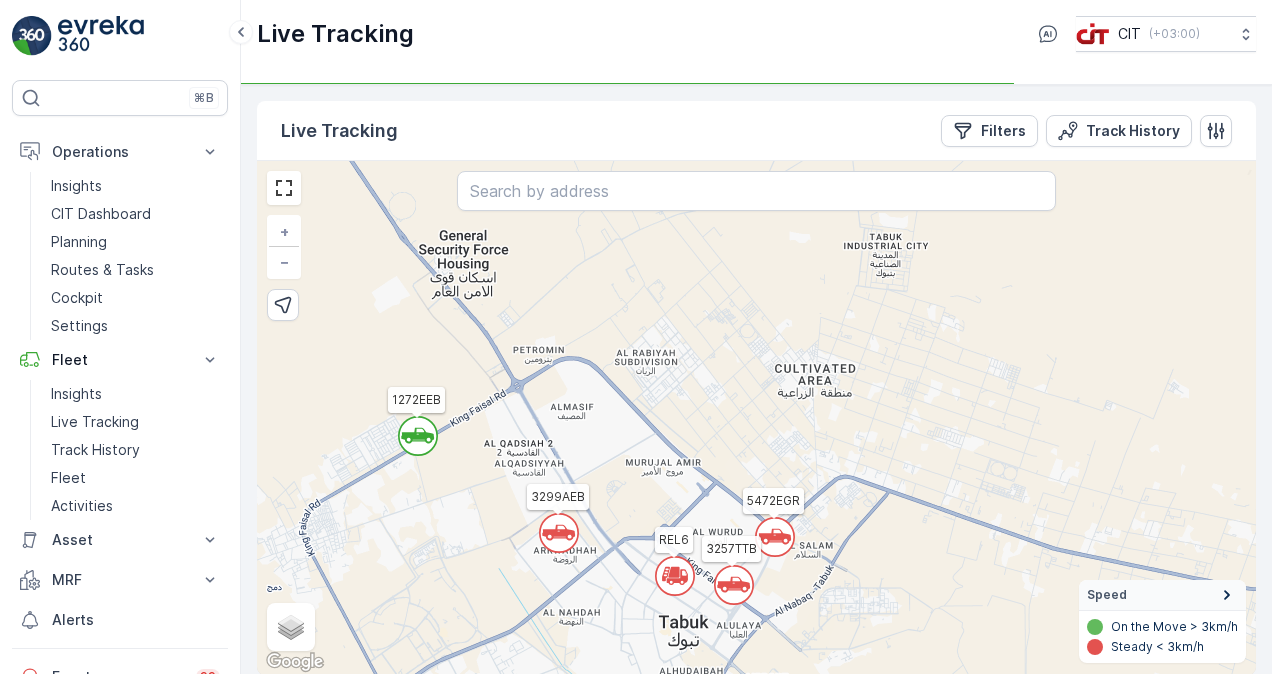 drag, startPoint x: 800, startPoint y: 478, endPoint x: 758, endPoint y: 382, distance: 104.78549 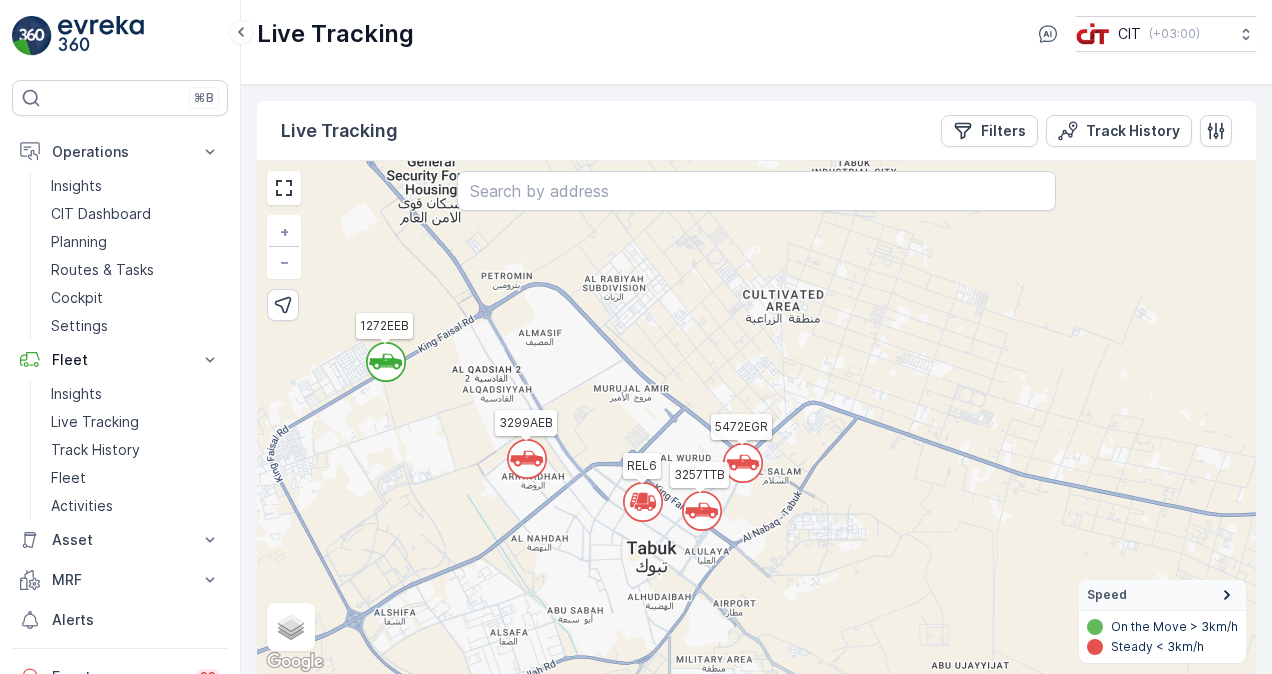click 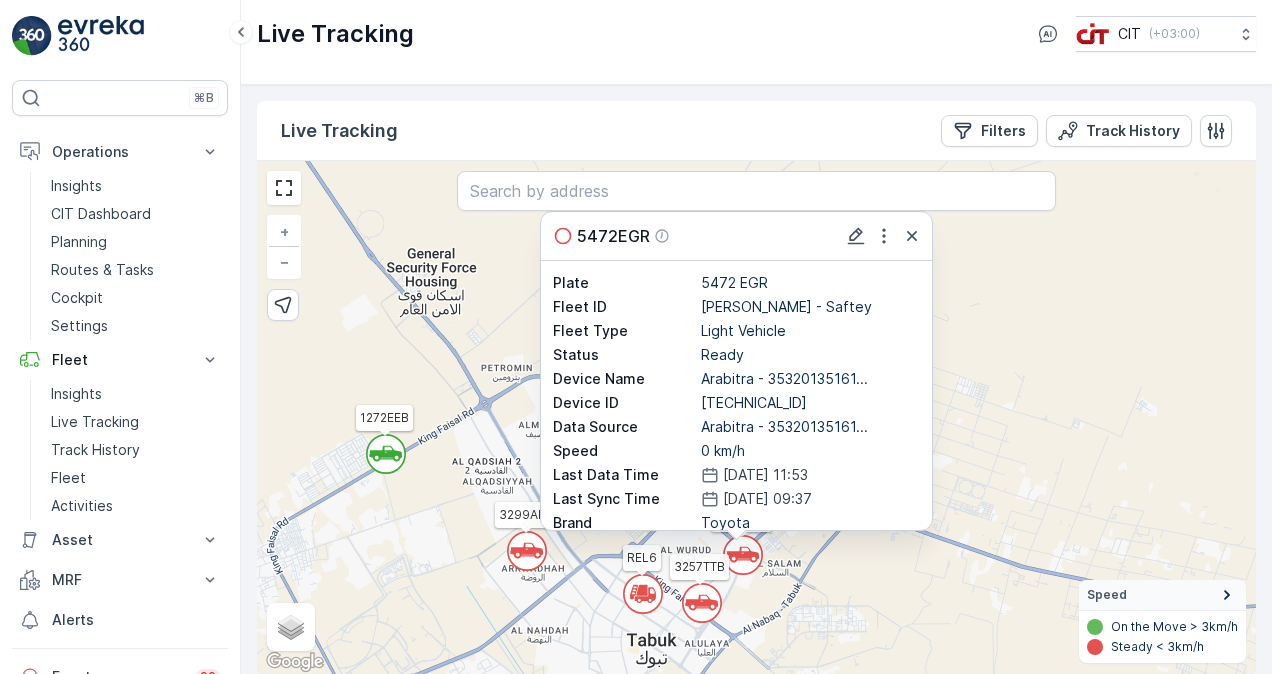 click on "` ` ` ` ` ` 2 ` ` ` 2 ` ` ` ` ` ` ` ` 3 2 ` ` ` ` ` ` 3 ` ` 2 ` ` ` ` 2 ` 2 ` ` 2 ` 3 3 ` ` ` ` 2 4 6 5 ` 2 5 40 ATV2 3257TTB 3286AEB 1272EEB 1262EEB ATV15 SEGWAY1 REL14 ATV6 7945XTA 3287AEB REL12 ATV21 3691GTB 6121XTB 6210XTB BEACHCOMBER 3281AEB 3283AEB ATV9 5472EGR 1266EEB 3296AEB REL11 9273TSB 6203XTB 3299AEB 3289AEB 7247VGJ ATV17 6201XTB REL6 6204XTB 3297AEB 6206XTB 1260EEB ATV8 6202XTB 1251EEB BW001 3292AEB 6211XTB 8424DSB REL9 3293AEB 9381TXA 5472EGR Plate 5472 EGR Fleet ID [PERSON_NAME] - Saftey Fleet Type Light Vehicle Status Ready Device Name Arabitra - 35320135161... Device ID [TECHNICAL_ID] Data Source Arabitra - 35320135161... Speed 0 km/h Last Data Time [DATE] 11:53 Last Sync Time [DATE] 09:37 Brand Toyota Model Magna LF Last Maintenance Date - Next Maintenance Date - Next Maintenance KM Zone + −  Satellite  Roadmap  Terrain  Hybrid  Leaflet Keyboard shortcuts Map Data Map data ©2025 Map data ©2025 2 km  Click to toggle between metric and imperial units Terms Report a map error Speed" at bounding box center [756, 418] 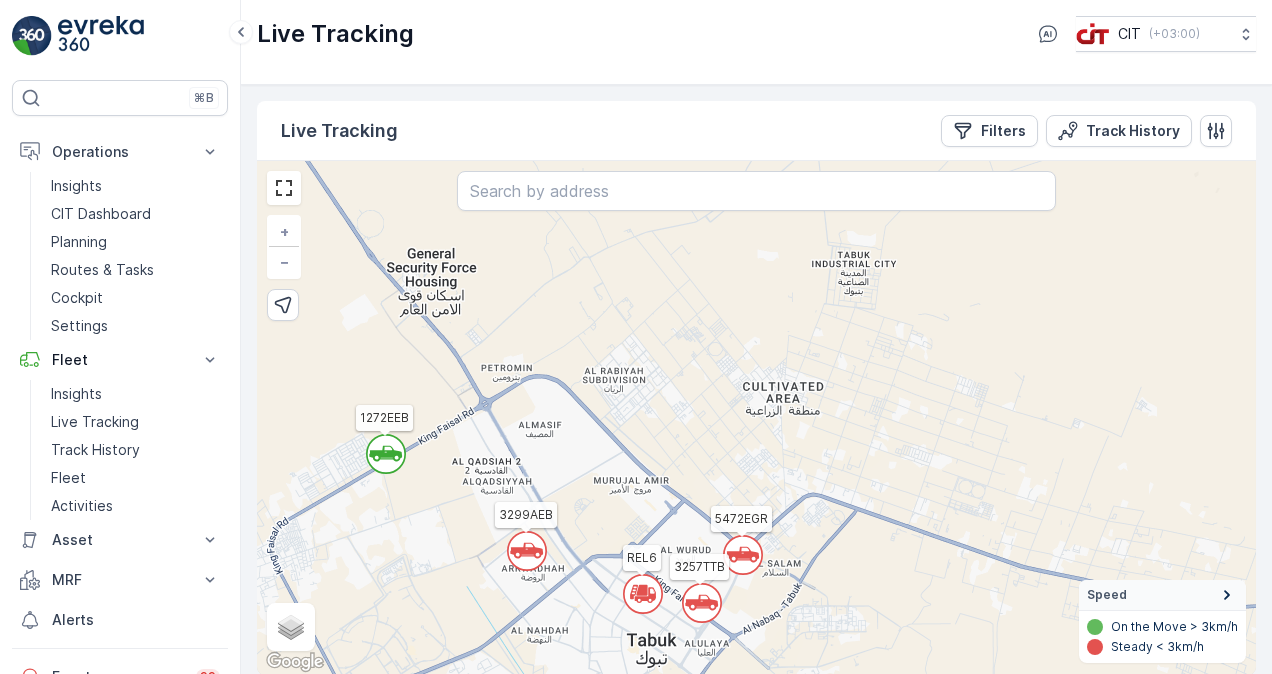 click 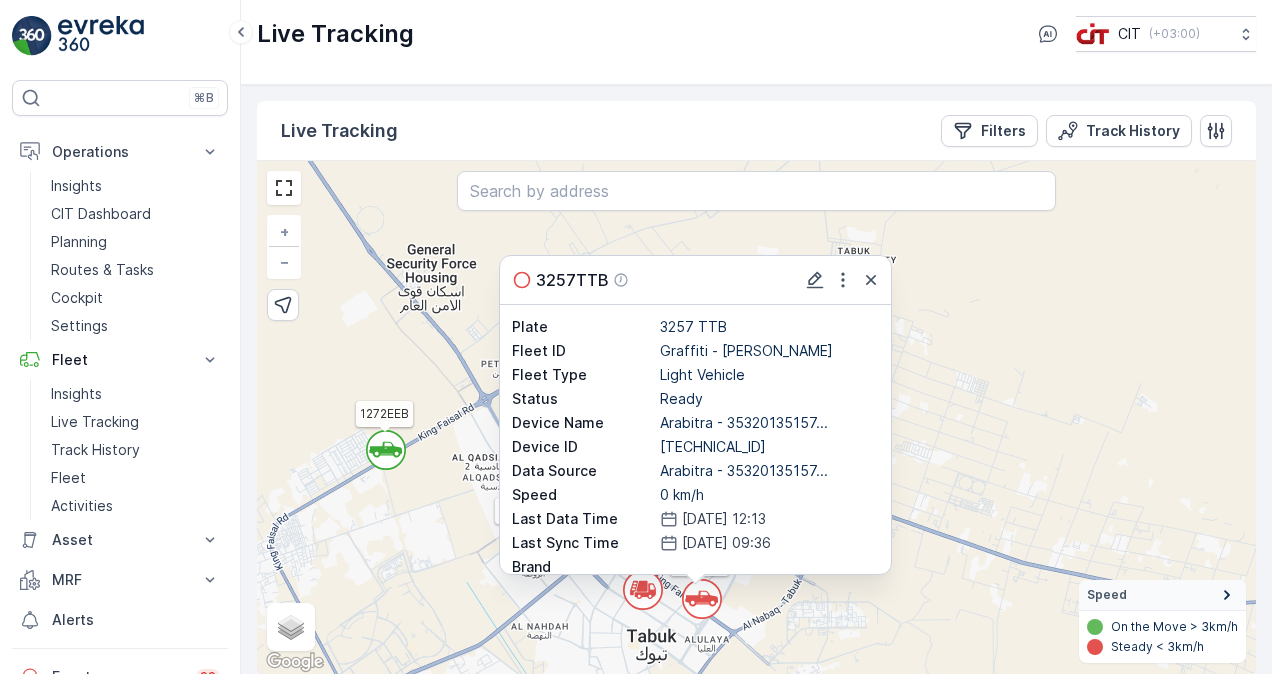 click on "` ` ` ` ` ` 2 ` ` ` 2 ` ` ` ` ` ` ` ` 3 2 ` ` ` ` ` ` 3 ` ` 2 ` ` ` ` 2 ` 2 ` ` 2 ` 3 3 ` ` ` ` 2 4 6 5 ` 2 5 40 ATV2 3257TTB 3286AEB 1272EEB 1262EEB ATV15 SEGWAY1 REL14 ATV6 7945XTA 3287AEB REL12 ATV21 3691GTB 6121XTB 6210XTB BEACHCOMBER 3281AEB 3283AEB ATV9 5472EGR 1266EEB 3296AEB REL11 9273TSB 6203XTB 3299AEB 3289AEB 7247VGJ ATV17 6201XTB REL6 6204XTB 3297AEB 6206XTB 1260EEB ATV8 6202XTB 1251EEB BW001 3292AEB 6211XTB 8424DSB REL9 3293AEB 9381TXA 3257TTB Plate 3257 TTB Fleet ID Graffiti - [PERSON_NAME] Fleet Type Light Vehicle Status Ready Device Name Arabitra - 35320135157... Device ID [TECHNICAL_ID] Data Source Arabitra - 35320135157... Speed 0 km/h Last Data Time [DATE] 12:13 Last Sync Time [DATE] 09:36 Brand Model Last Maintenance Date - Next Maintenance Date - Next Maintenance KM Zone All Zone + −  Satellite  Roadmap  Terrain  Hybrid  Leaflet Keyboard shortcuts Map Data Map data ©2025 Map data ©2025 2 km  Click to toggle between metric and imperial units Terms Report a map error Speed" at bounding box center (756, 418) 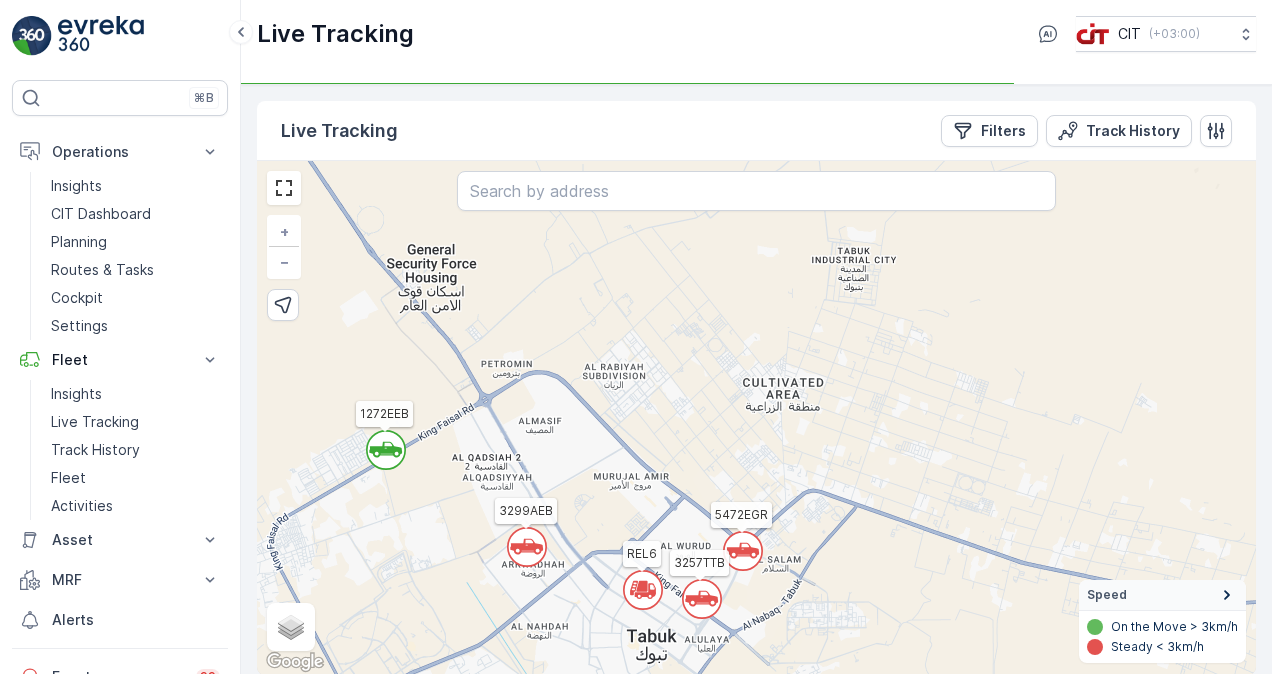 click 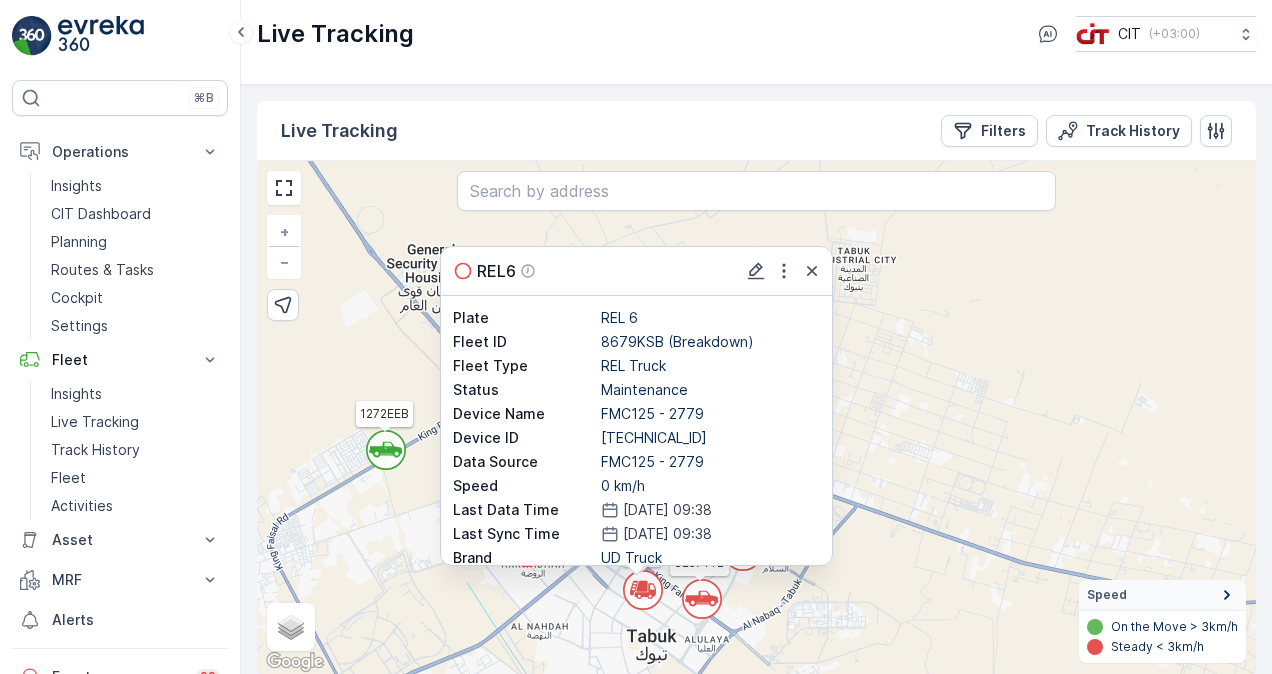 click on "` ` ` ` ` ` 2 ` ` ` 2 ` ` ` ` ` ` ` ` 3 2 ` ` ` ` ` ` 3 ` ` 2 ` ` ` ` 2 ` 2 ` ` 2 ` 3 3 ` ` ` ` 2 4 6 5 ` 2 5 40 ATV2 3257TTB 3286AEB 1272EEB 1262EEB ATV15 SEGWAY1 REL14 ATV6 7945XTA 3287AEB REL12 ATV21 3691GTB 6121XTB 6210XTB BEACHCOMBER 3281AEB 3283AEB ATV9 5472EGR 1266EEB 3296AEB REL11 9273TSB 6203XTB 3299AEB 3289AEB 7247VGJ ATV17 6201XTB REL6 6204XTB 3297AEB 6206XTB 1260EEB ATV8 6202XTB 1251EEB BW001 3292AEB 6211XTB 8424DSB REL9 3293AEB 9381TXA REL6 Plate REL 6 Fleet ID 8679KSB (Breakdown) Fleet Type REL Truck Status Maintenance Device Name FMC125 - 2779 Device ID [TECHNICAL_ID] Data Source FMC125 - 2779 Speed 0 km/h Last Data Time [DATE] 09:38 Last Sync Time [DATE] 09:38 Brand UD Truck Model Zone 2 Last Maintenance Date - Next Maintenance Date - Next Maintenance KM Zone Zone 2 + −  Satellite  Roadmap  Terrain  Hybrid  Leaflet Keyboard shortcuts Map Data Map data ©2025 Map data ©2025 2 km  Click to toggle between metric and imperial units Terms Report a map error Speed On the Move > 3km/h" at bounding box center (756, 418) 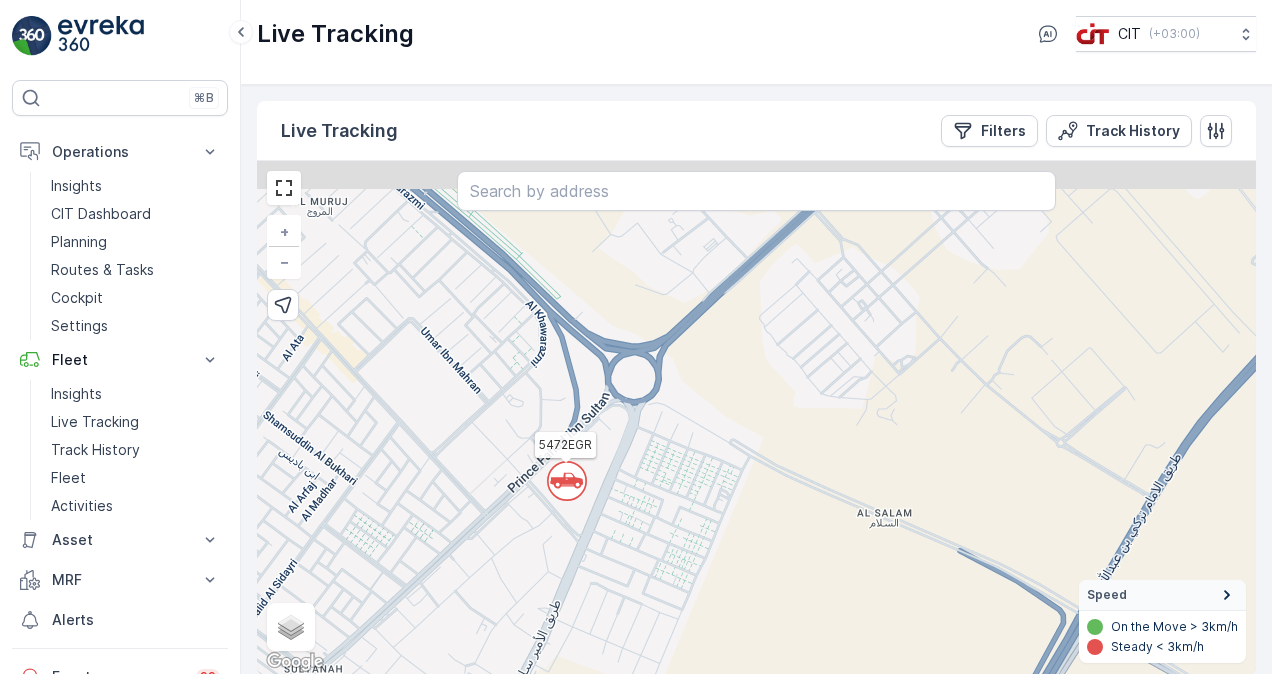 drag, startPoint x: 578, startPoint y: 441, endPoint x: 599, endPoint y: 563, distance: 123.79418 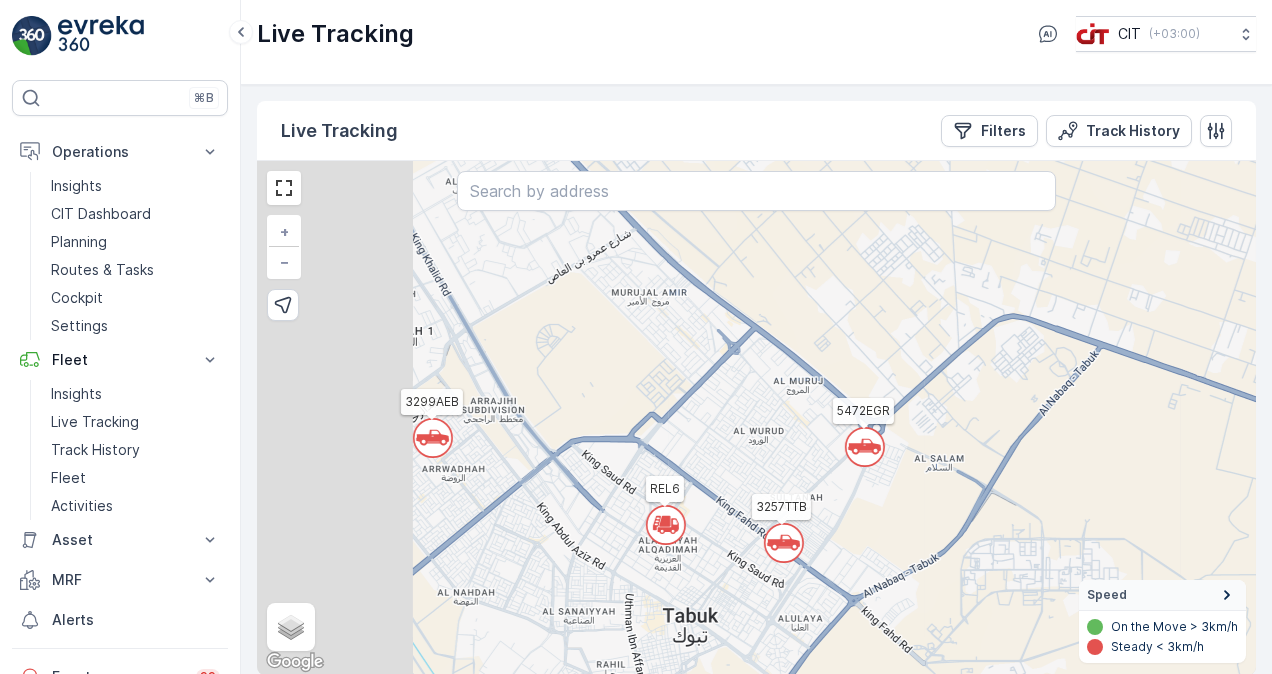 drag, startPoint x: 460, startPoint y: 475, endPoint x: 819, endPoint y: 445, distance: 360.2513 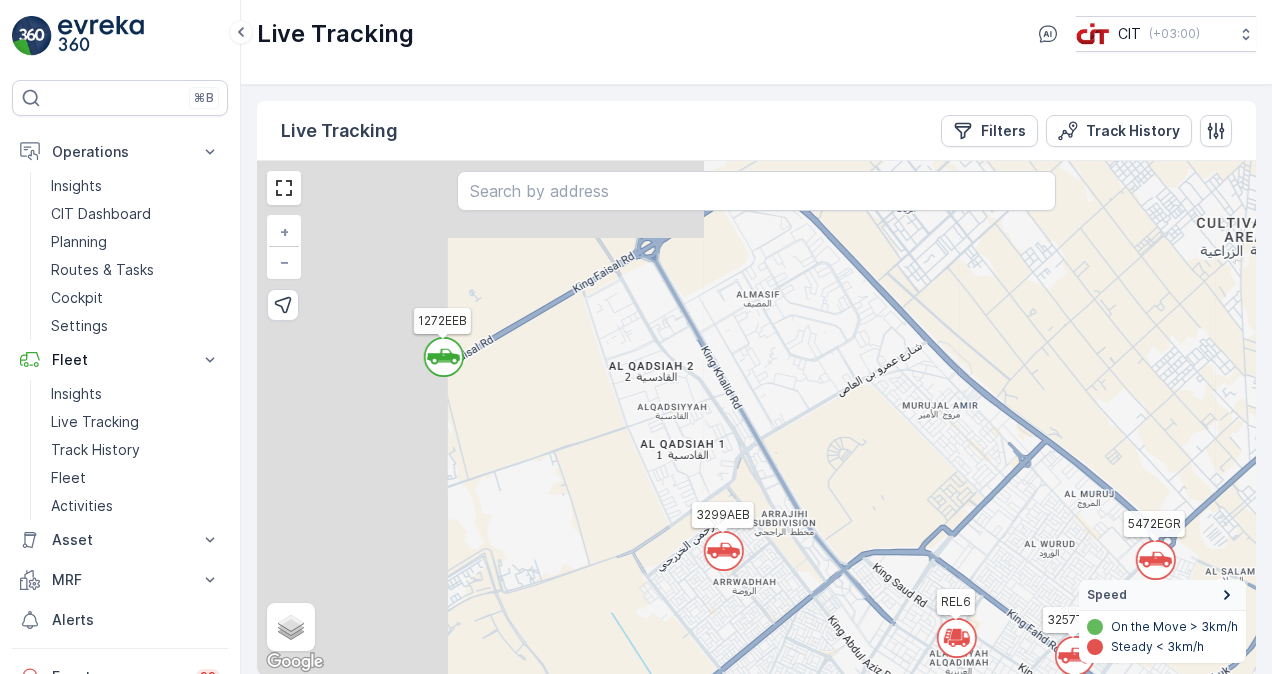drag, startPoint x: 571, startPoint y: 408, endPoint x: 892, endPoint y: 530, distance: 343.4021 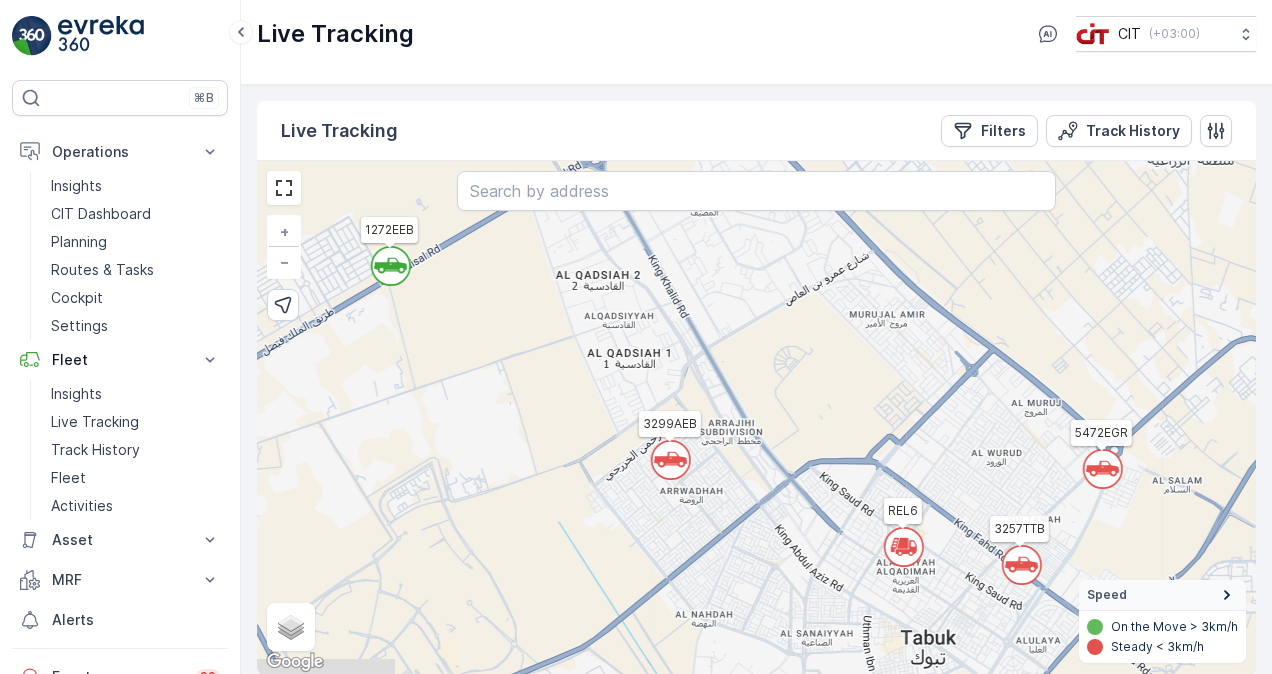 drag, startPoint x: 749, startPoint y: 521, endPoint x: 662, endPoint y: 422, distance: 131.7953 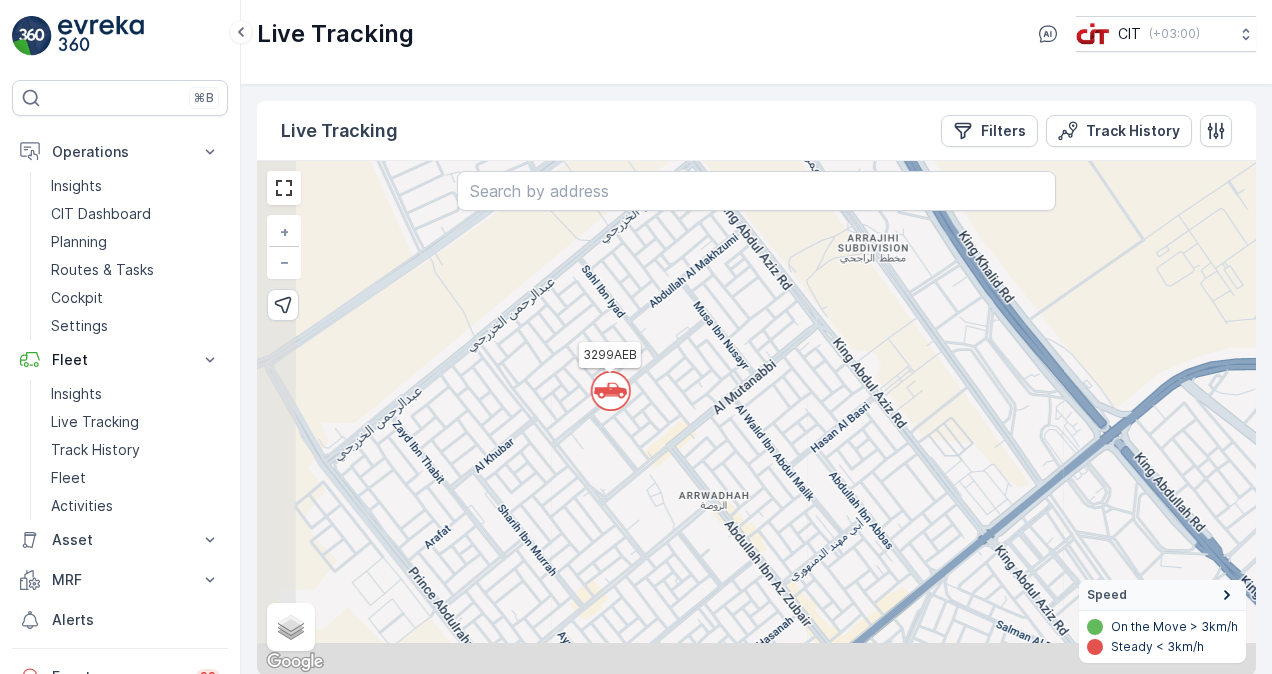 drag, startPoint x: 527, startPoint y: 486, endPoint x: 610, endPoint y: 407, distance: 114.58621 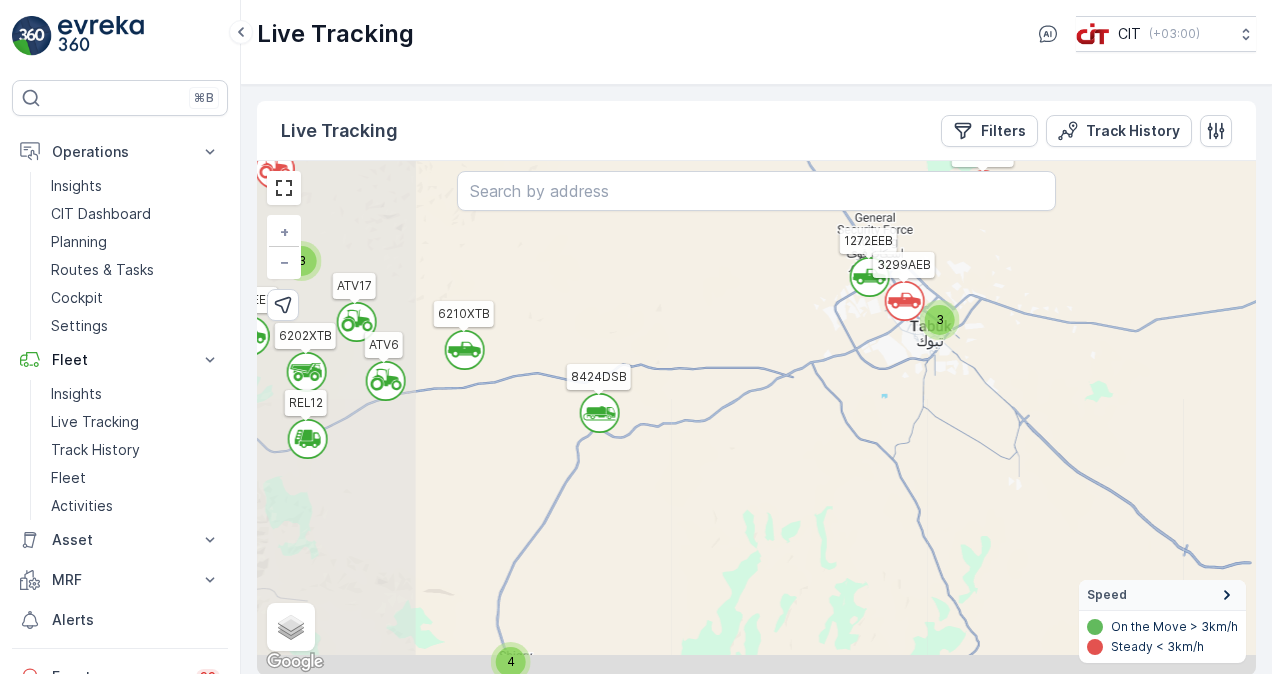 drag, startPoint x: 485, startPoint y: 500, endPoint x: 798, endPoint y: 396, distance: 329.8257 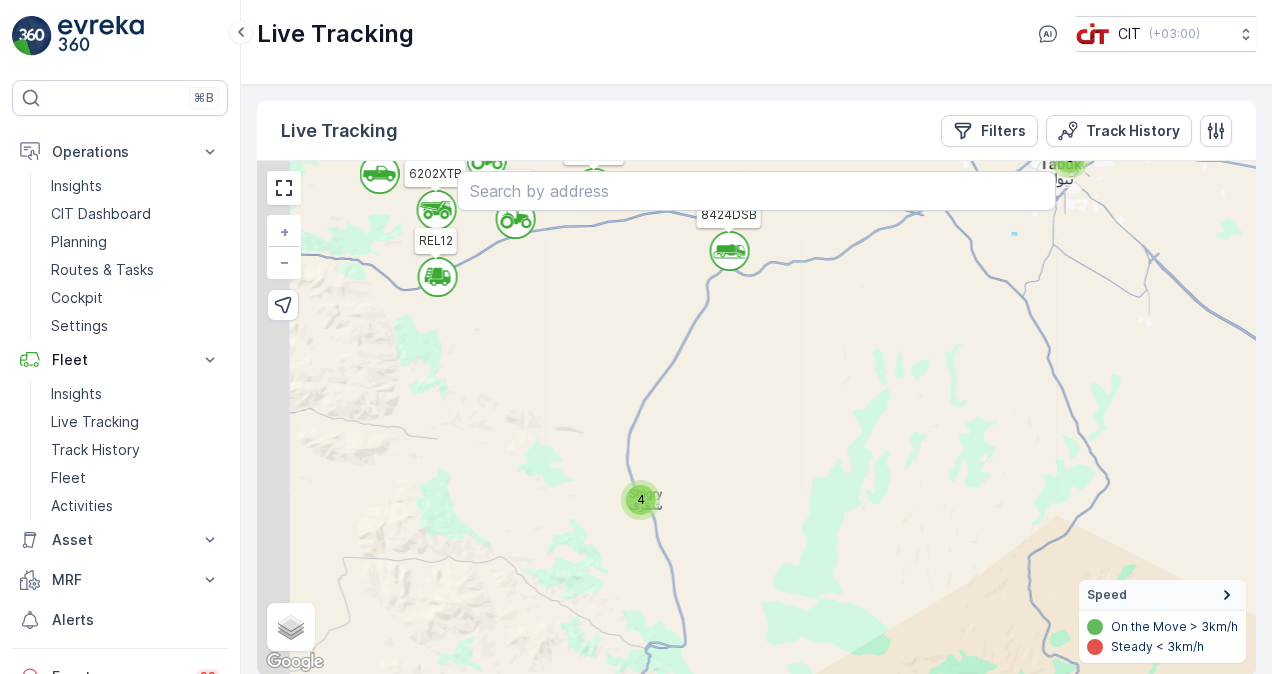 drag, startPoint x: 662, startPoint y: 514, endPoint x: 764, endPoint y: 366, distance: 179.74426 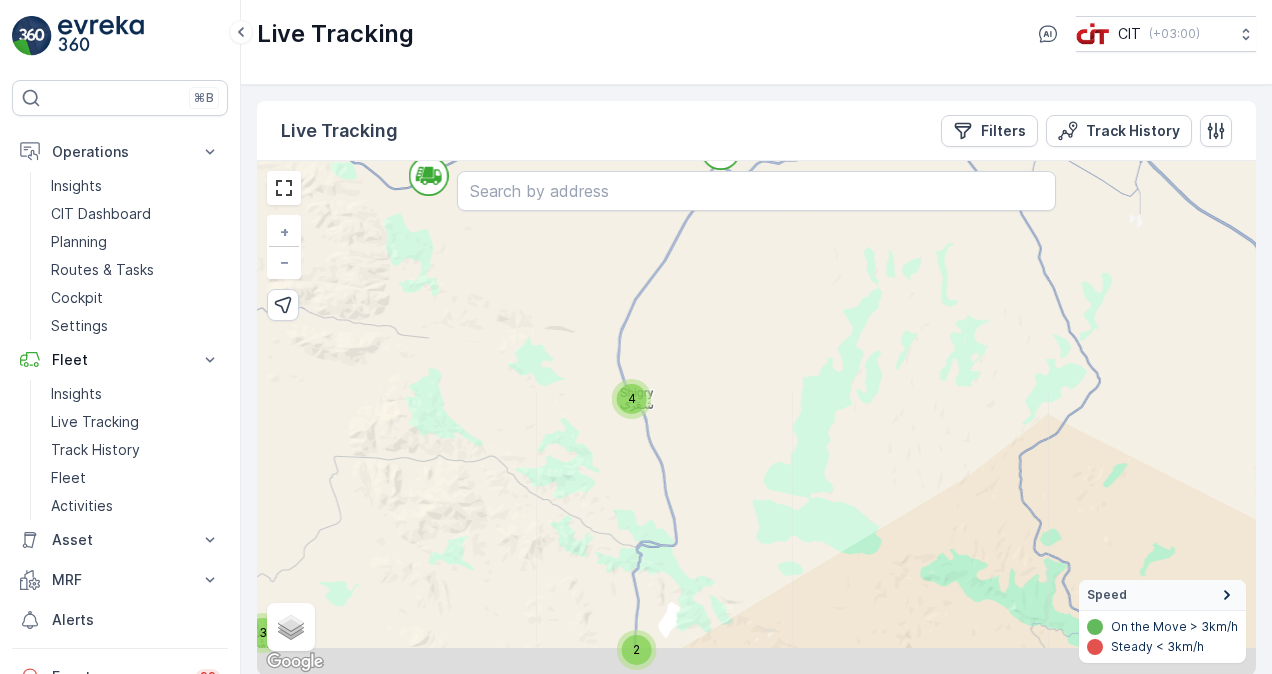 drag, startPoint x: 716, startPoint y: 495, endPoint x: 715, endPoint y: 392, distance: 103.00485 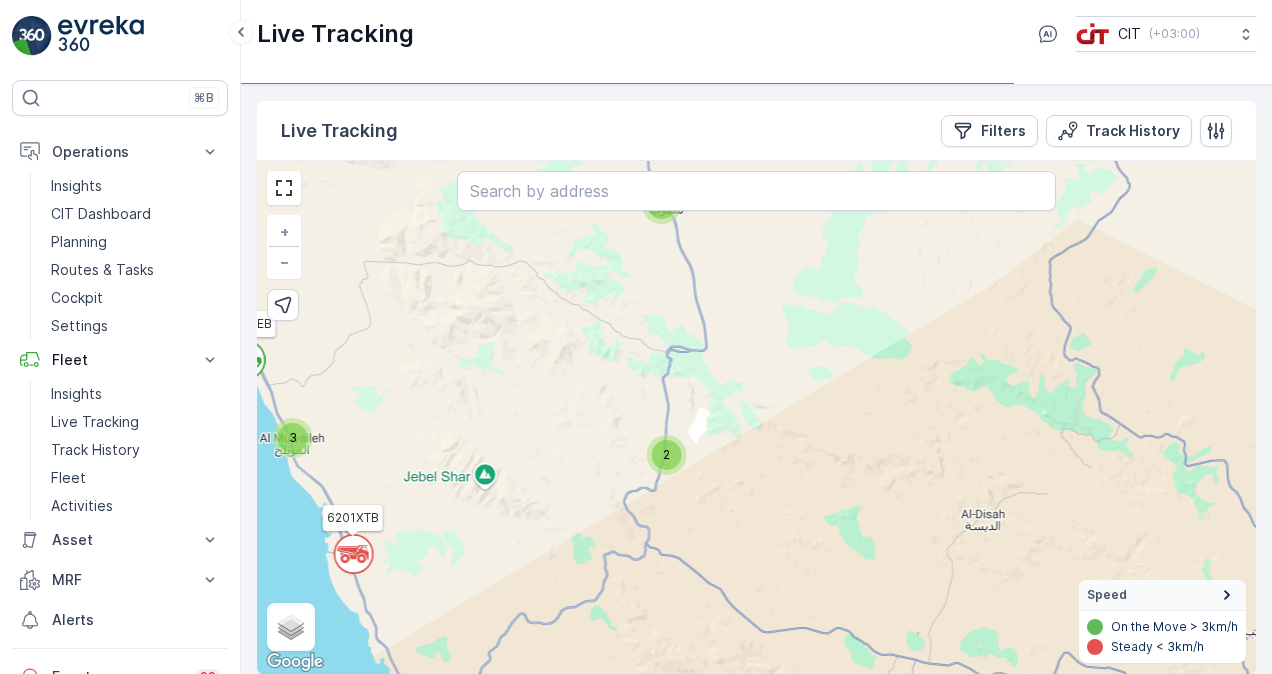 drag, startPoint x: 679, startPoint y: 524, endPoint x: 708, endPoint y: 361, distance: 165.55966 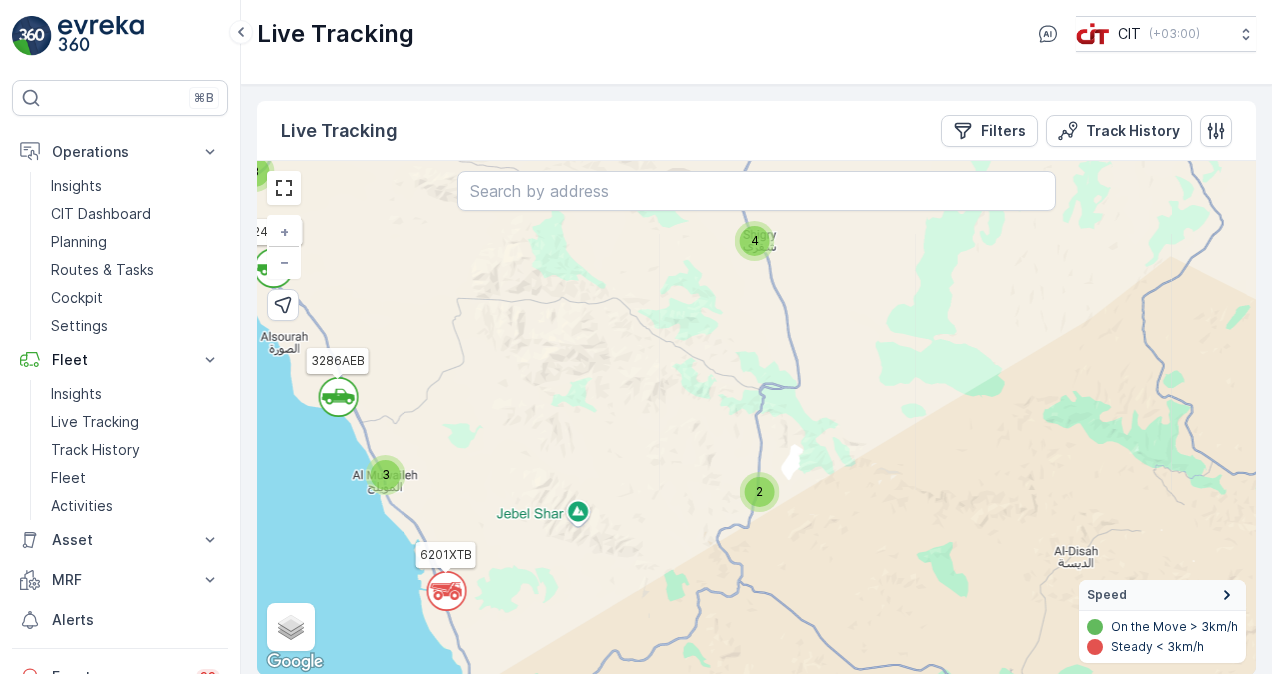 drag, startPoint x: 498, startPoint y: 406, endPoint x: 705, endPoint y: 475, distance: 218.19716 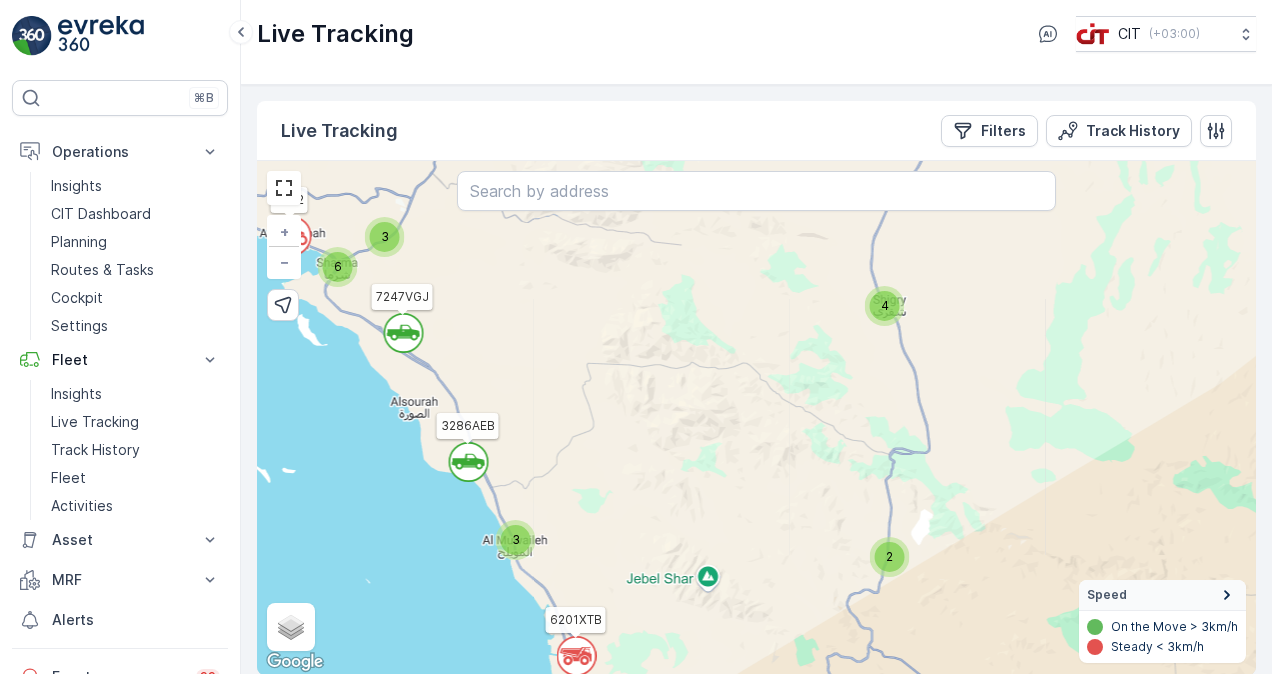 drag, startPoint x: 596, startPoint y: 371, endPoint x: 689, endPoint y: 507, distance: 164.7574 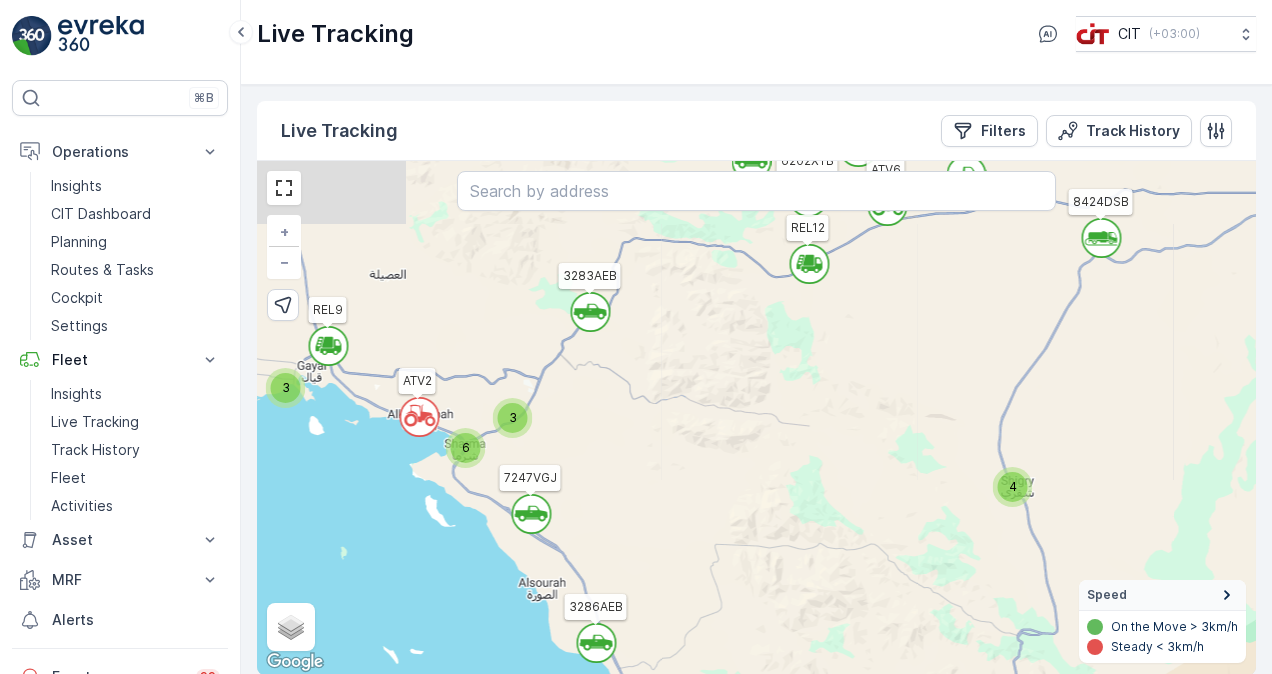 drag, startPoint x: 575, startPoint y: 370, endPoint x: 638, endPoint y: 464, distance: 113.15918 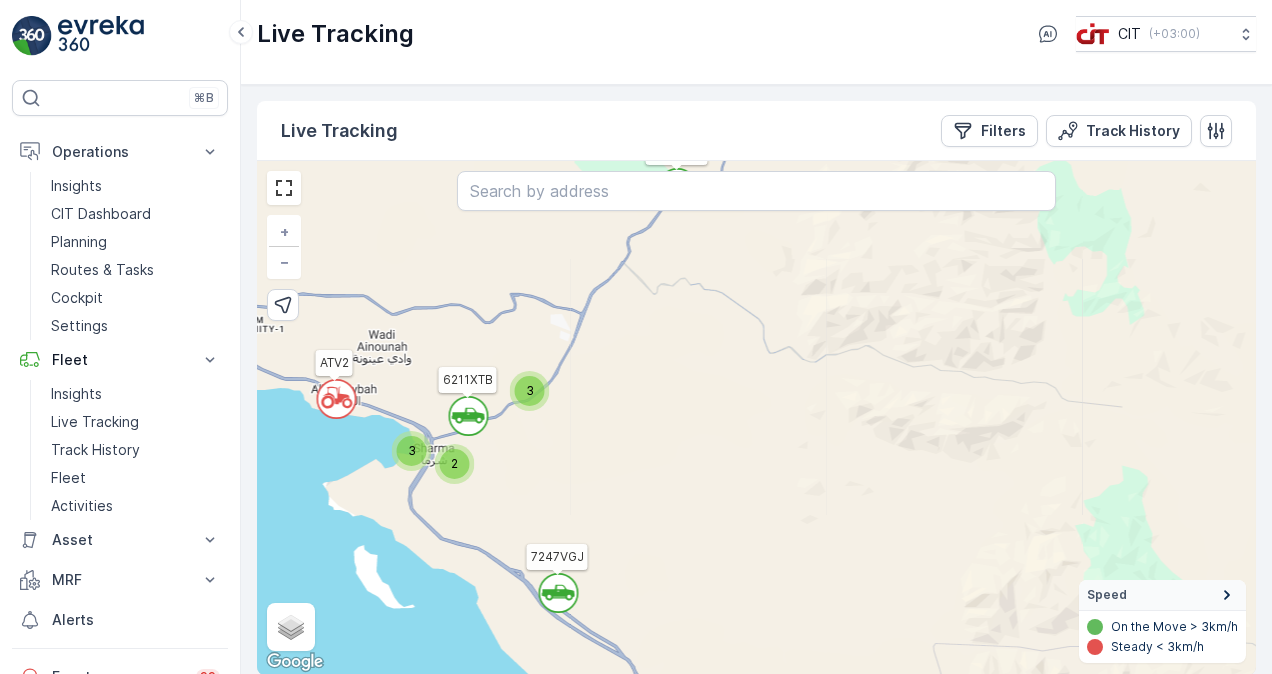 click on "3" at bounding box center [530, 391] 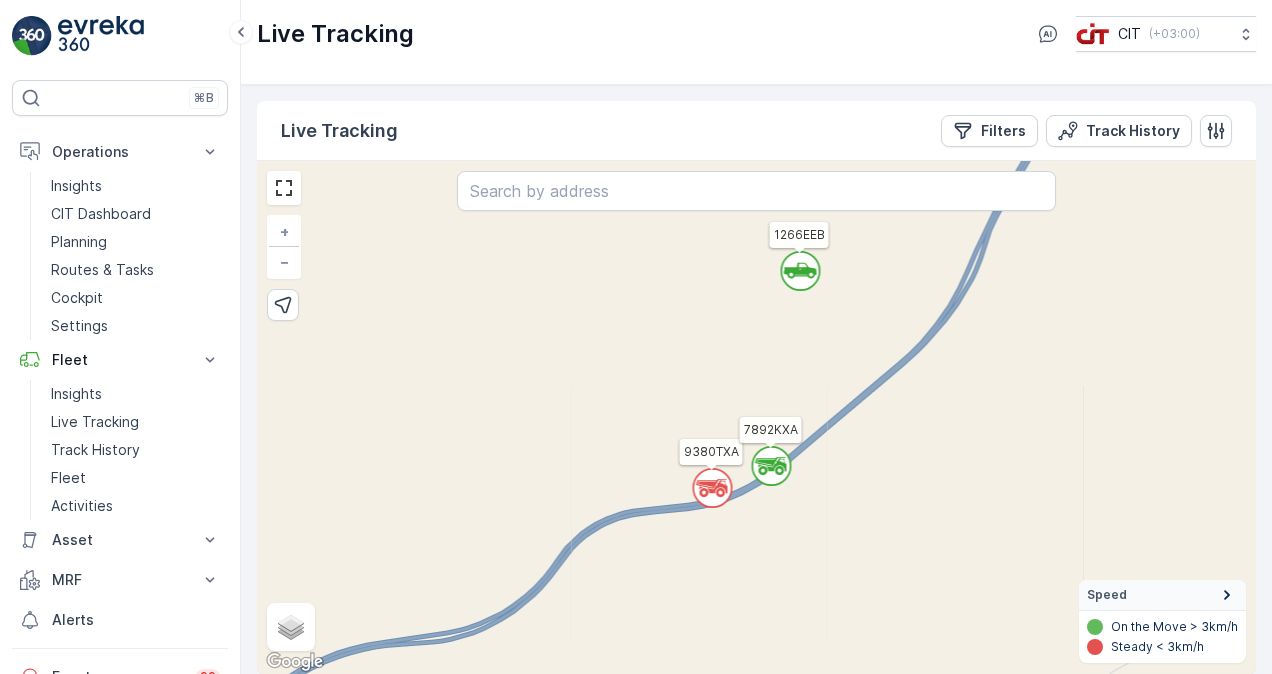 click 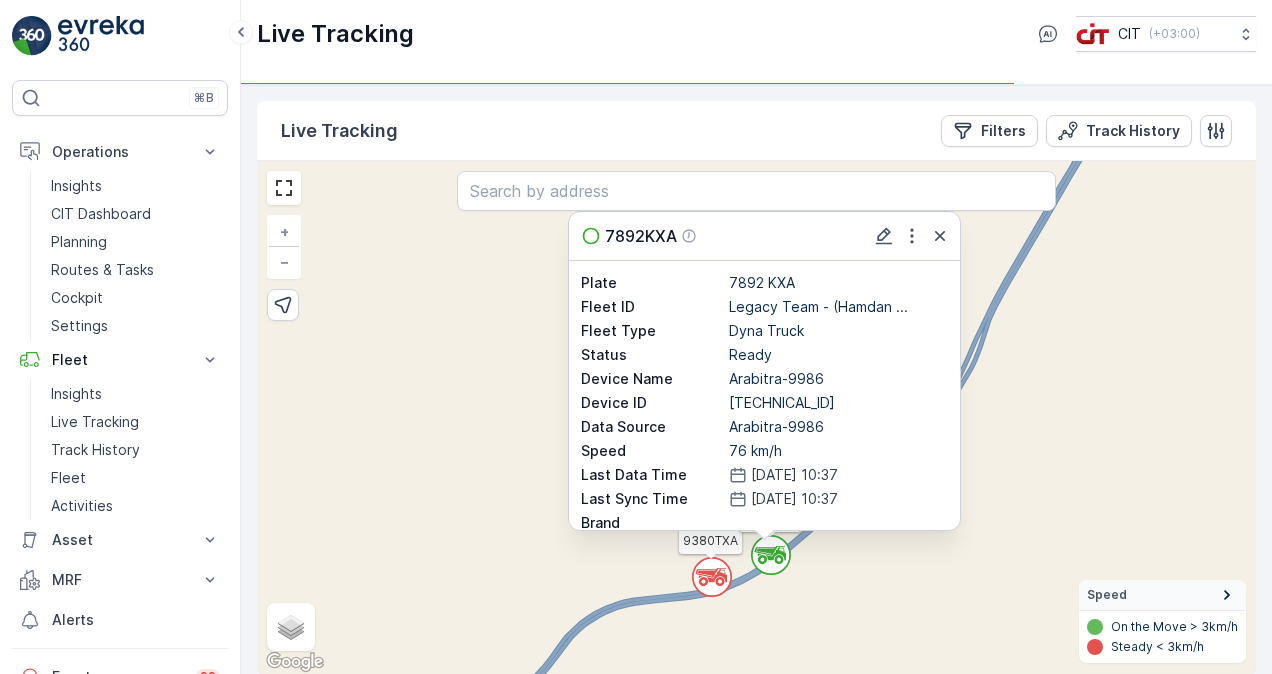 click on "`" 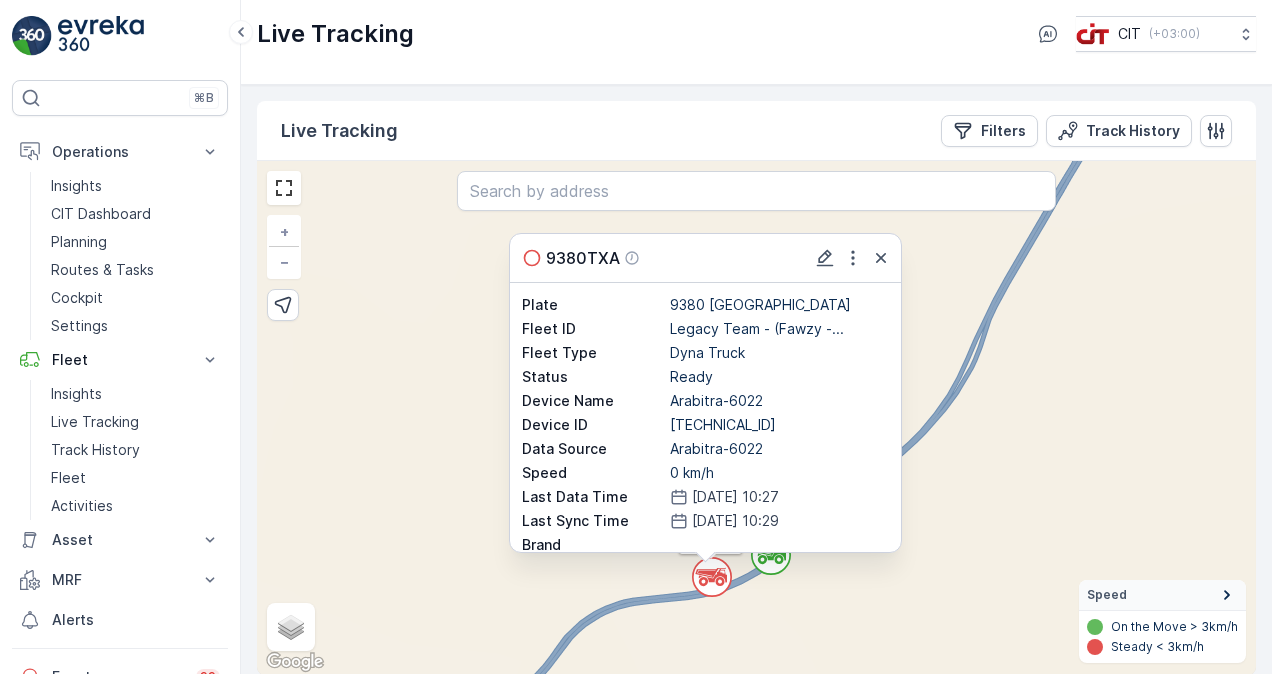 click on "` ` ` ` ` ` ` ` ` ` ` ` ` ` ` ` ` ` ` ` ` ` ` ` ` ` ` ` 2 ` ` ` ` ` ` ` ` ` ` ` 2 ` 2 2 ` ` ` ` 2 ` ` ` ` 2 ` ` ` 2 ` ` ` ` ` 3 2 ` 5 ` ` 2 35 ATV2 3295AEB 3257TTB 3286AEB REL13 1272EEB 1274EEB 1262EEB 3586GHA ATV15 3015UTB SEGWAY1 REL14 6810XTB ATV6 REL5 REL10 7945XTA 3287AEB 6418SDB REL12 ATV4 ATV13 3290AEB REL7 ATV21 3691GTB 6121XTB 2589VBB 6210XTB BEACHCOMBER 3281AEB 7764DXA 3283AEB SEGWAY4 ATV9 5472EGR 9717TAA 3288AEB 1266EEB 3282AEB 3296AEB 7892KXA REL11 9273TSB 6203XTB 3299AEB 3289AEB 7247VGJ 4637TZA ATV17 6205XTB 6201XTB REL6 6204XTB 3297AEB 6206XTB 1260EEB ATV8 9380TXA 6202XTB 1251EEB BW001 BW003 3298AEB 3292AEB 6211XTB 8424DSB HOOKLIFT03 REL9 3293AEB 3304AEB 6207XTB 9381TXA SEGWAY2 9380TXA Plate 9380 TXA Fleet ID Legacy Team - (Fawzy -... Fleet Type Dyna Truck Status Ready Device Name Arabitra-6022 Device ID [TECHNICAL_ID] Data Source Arabitra-6022 Speed 0 km/h Last Data Time [DATE] 10:27 Last Sync Time [DATE] 10:29 Brand Model JMC Single Cabin Last Maintenance Date - Next Maintenance Date" at bounding box center (756, 418) 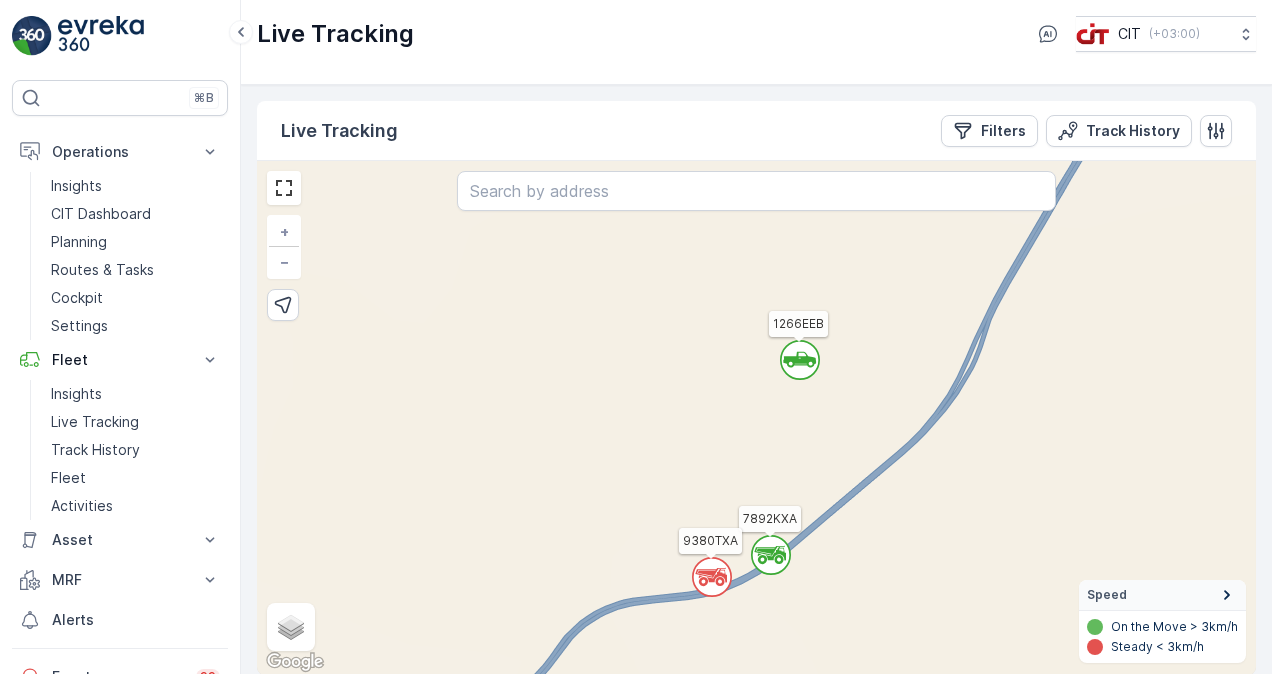 click 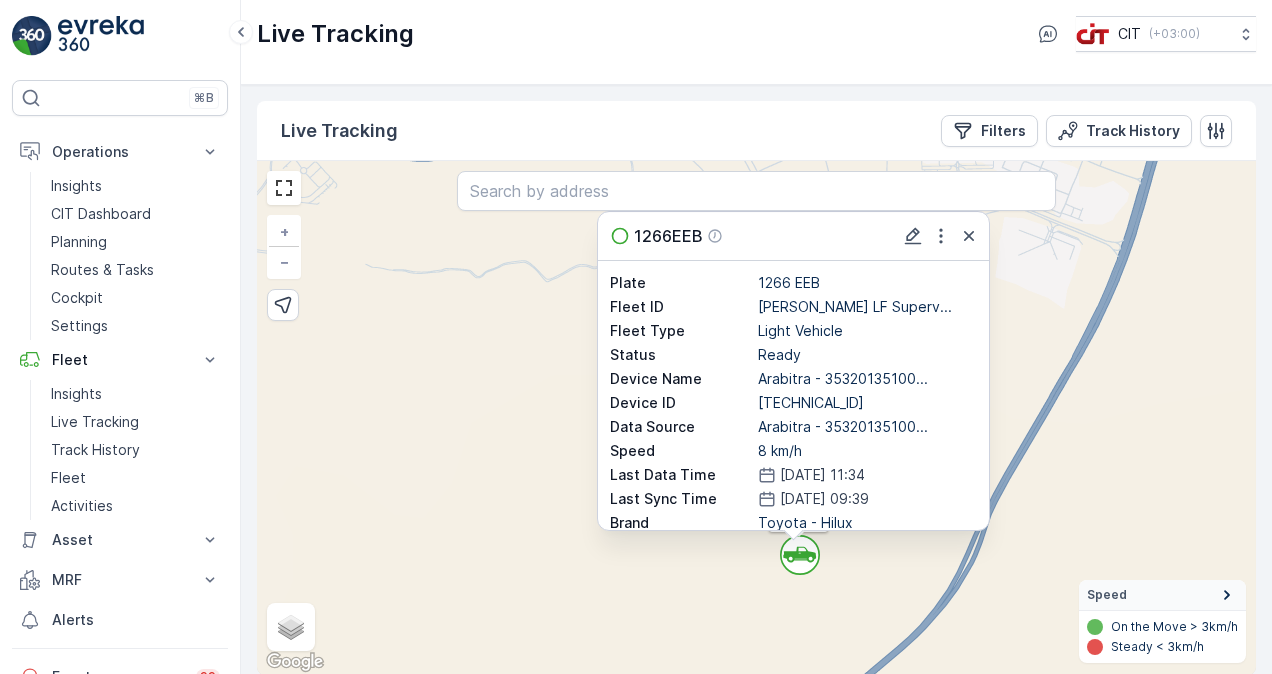 click on "` ` ` ` ` ` ` ` ` ` ` ` ` ` ` ` ` ` ` ` ` ` ` ` ` ` ` ` 2 ` ` ` ` ` ` ` ` ` ` ` 2 ` 2 2 ` ` ` ` 2 ` ` ` ` 2 ` ` ` 2 ` ` ` ` ` 3 2 ` 5 ` ` 2 35 ATV2 3295AEB 3257TTB 3286AEB REL13 1272EEB 1274EEB 1262EEB 3586GHA ATV15 3015UTB SEGWAY1 REL14 6810XTB ATV6 REL5 REL10 7945XTA 3287AEB 6418SDB REL12 ATV4 ATV13 3290AEB REL7 ATV21 3691GTB 6121XTB 2589VBB 6210XTB BEACHCOMBER 3281AEB 7764DXA 3283AEB SEGWAY4 ATV9 5472EGR 9717TAA 3288AEB 1266EEB 3282AEB 3296AEB 7892KXA REL11 9273TSB 6203XTB 3299AEB 3289AEB 7247VGJ 4637TZA ATV17 6205XTB 6201XTB REL6 6204XTB 3297AEB 6206XTB 1260EEB ATV8 9380TXA 6202XTB 1251EEB BW001 BW003 3298AEB 3292AEB 6211XTB 8424DSB HOOKLIFT03 REL9 3293AEB 3304AEB 6207XTB 9381TXA SEGWAY2 1266EEB Plate 1266 EEB Fleet ID [PERSON_NAME] LF Superv... Fleet Type Light Vehicle Status Ready Device Name Arabitra - 35320135100... Device ID [TECHNICAL_ID] Data Source Arabitra - 35320135100... Speed 8 km/h Last Data Time [DATE] 11:34 Last Sync Time [DATE] 09:39 Brand Toyota - Hilux Model [PERSON_NAME] - - Zone +" at bounding box center [756, 418] 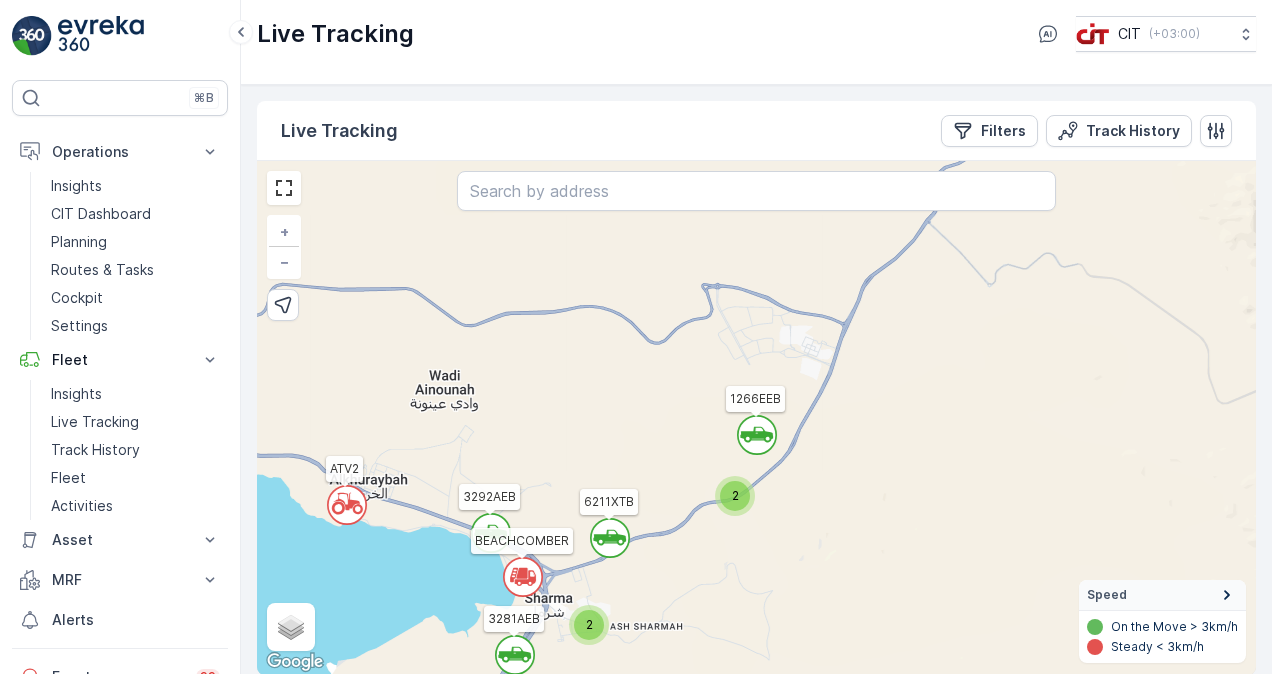 drag, startPoint x: 762, startPoint y: 458, endPoint x: 642, endPoint y: 432, distance: 122.78436 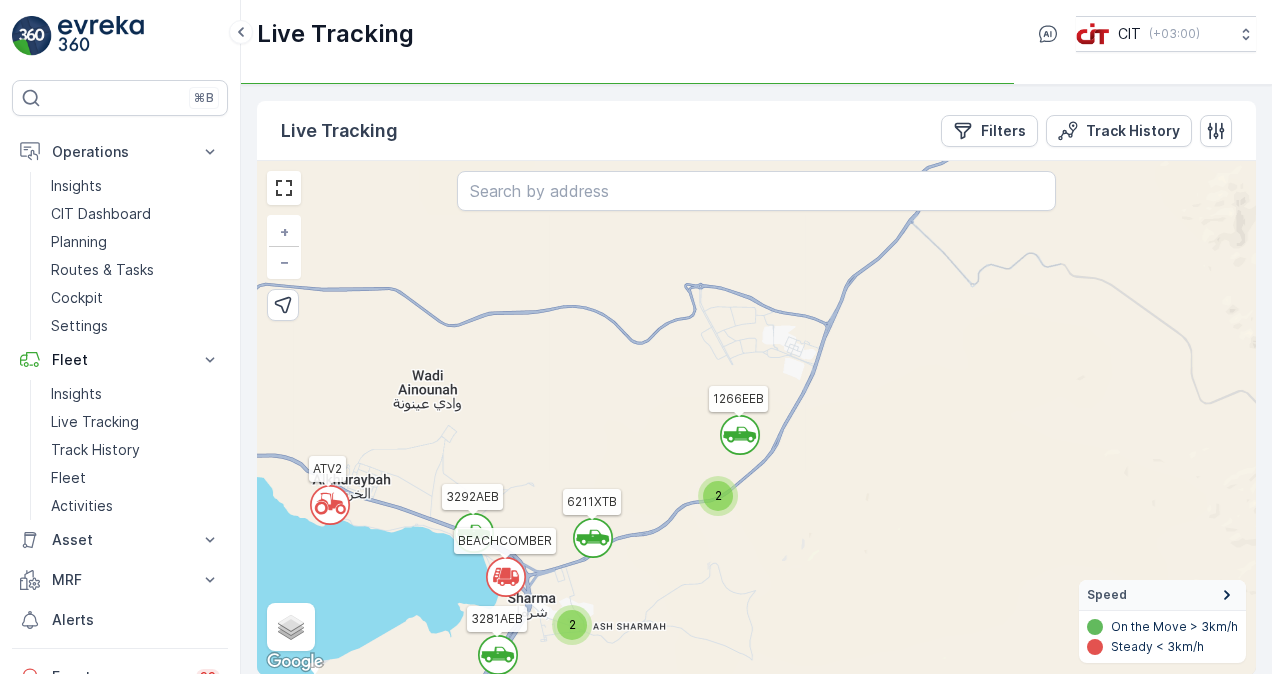 click on "Live Tracking Filters Track History" at bounding box center (756, 131) 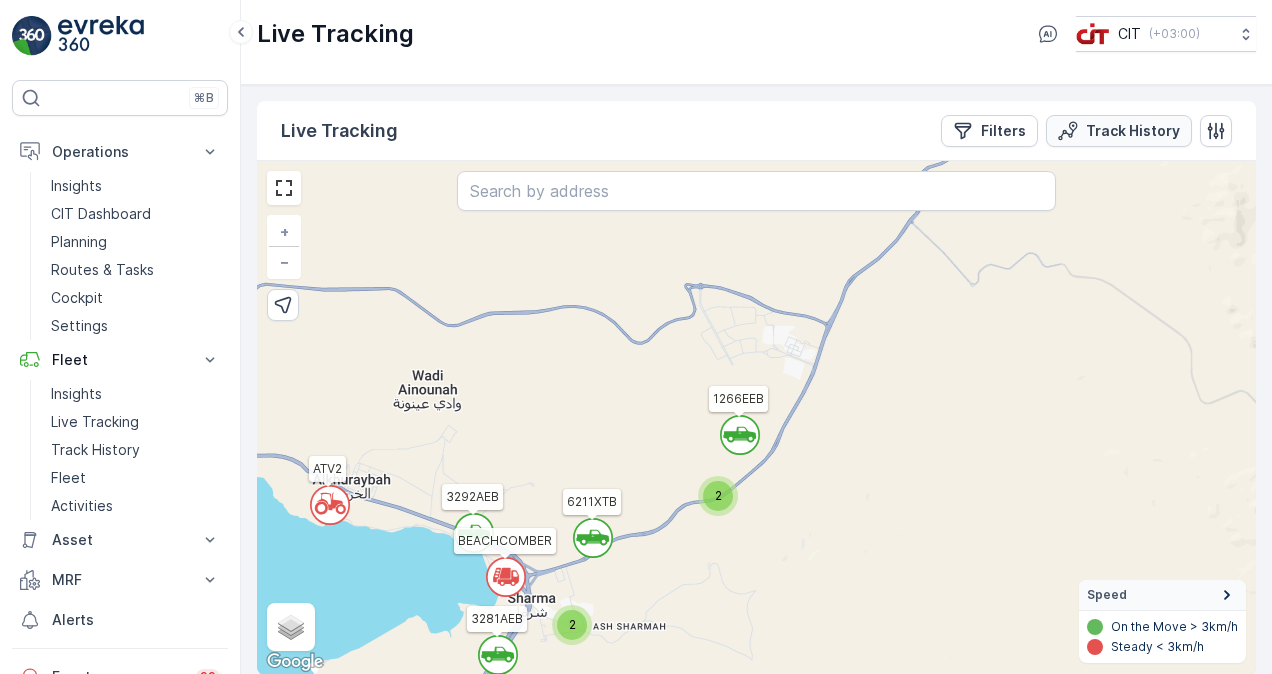 click on "Track History" at bounding box center [1119, 131] 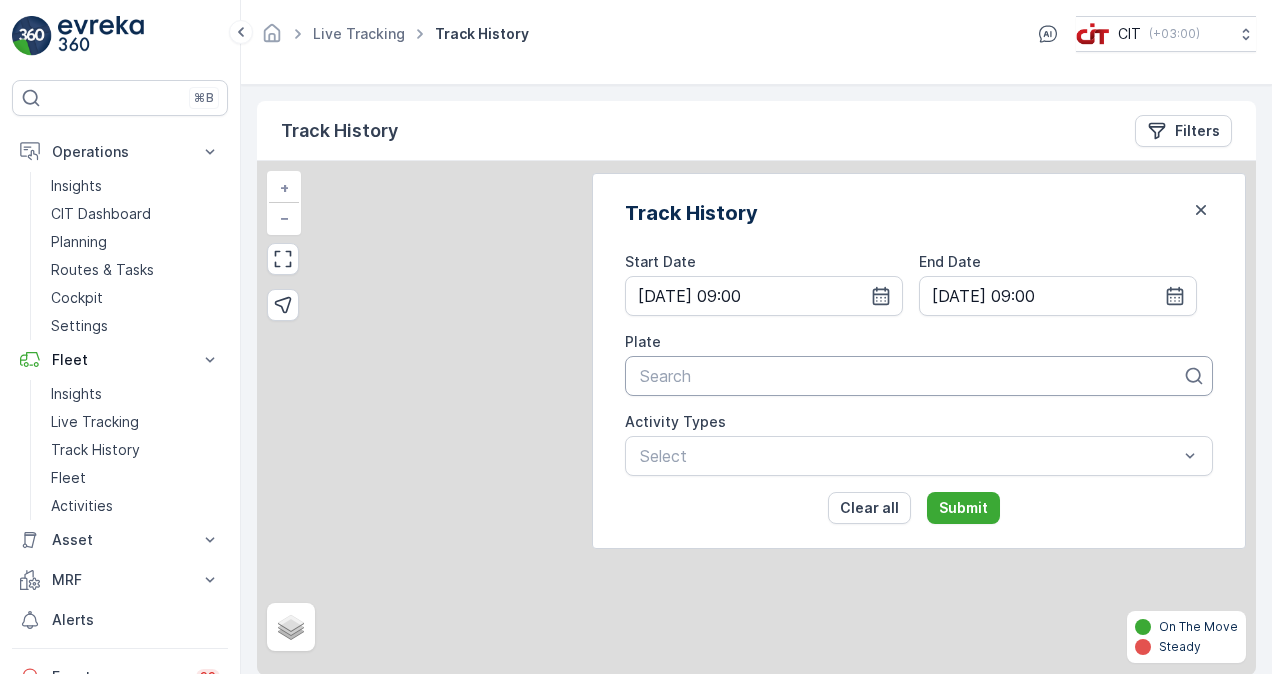 click at bounding box center [911, 376] 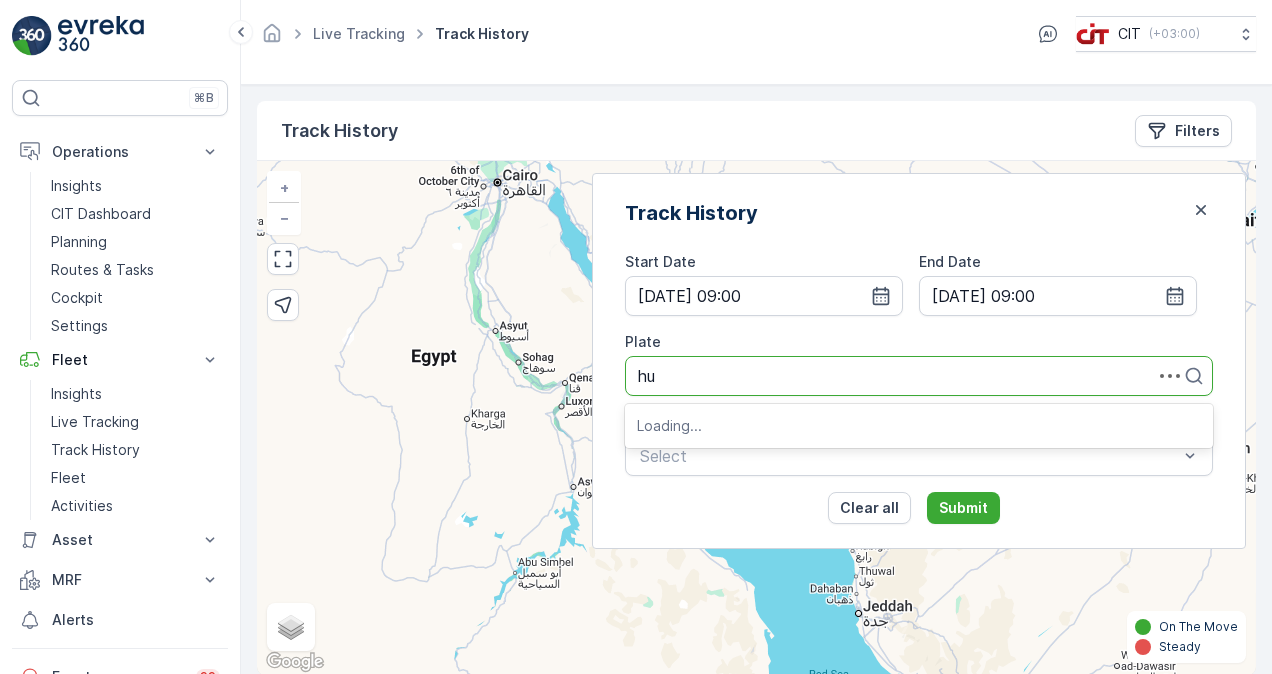 type on "hus" 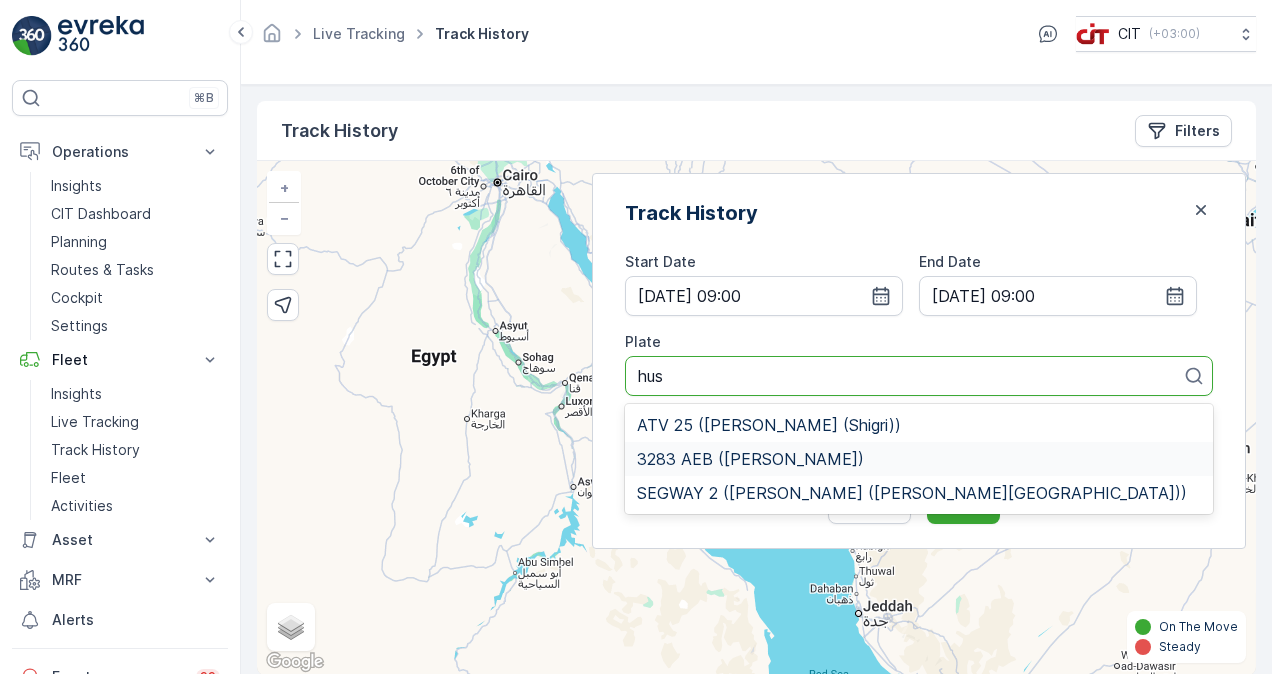 click on "3283 AEB ([PERSON_NAME])" at bounding box center (750, 459) 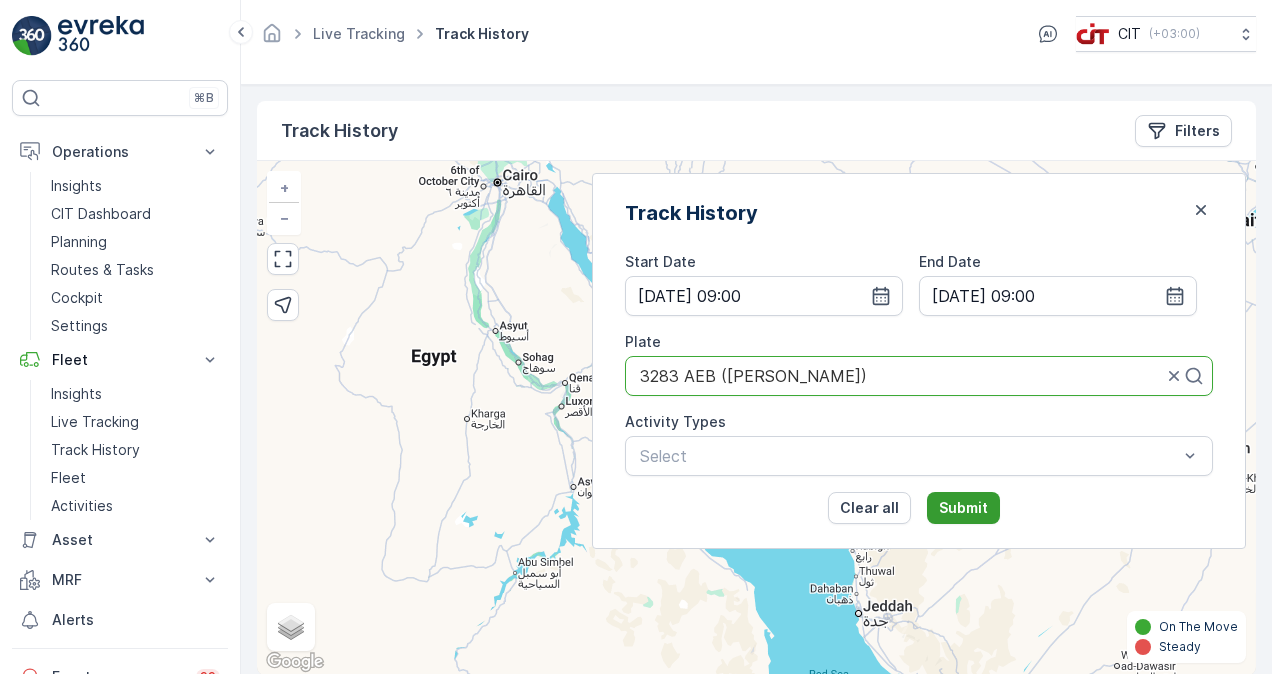 click on "Submit" at bounding box center [963, 508] 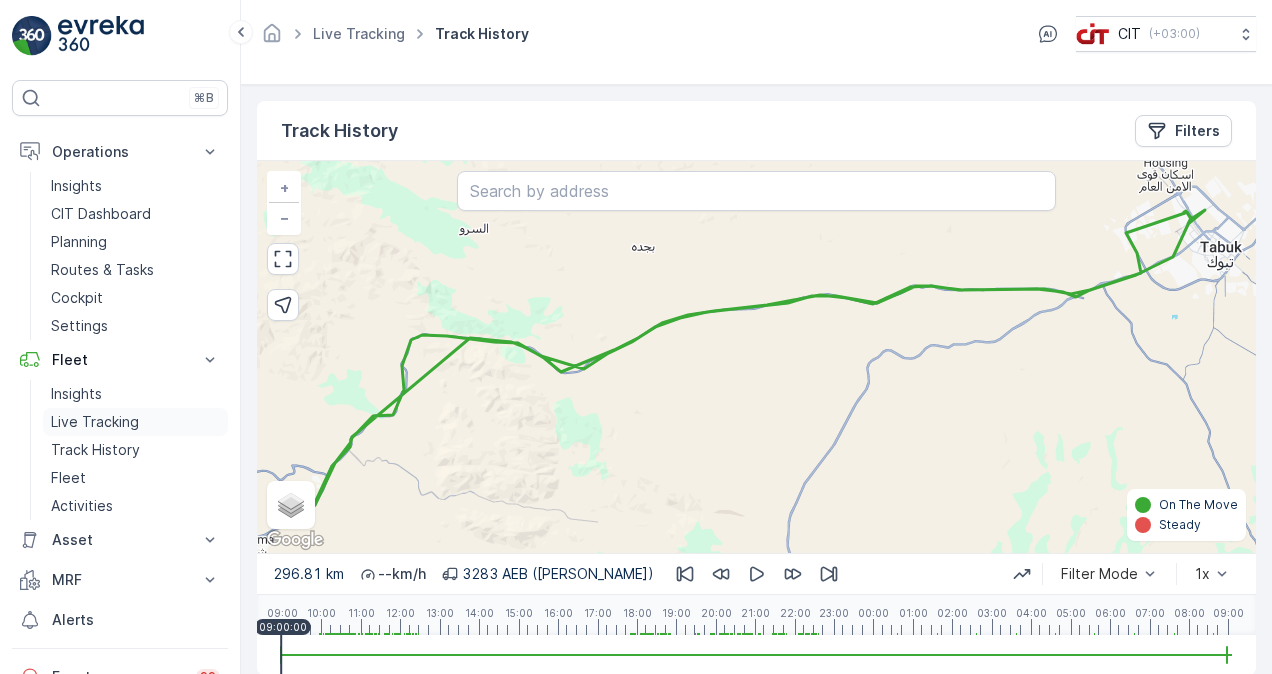 click on "Live Tracking" at bounding box center (95, 422) 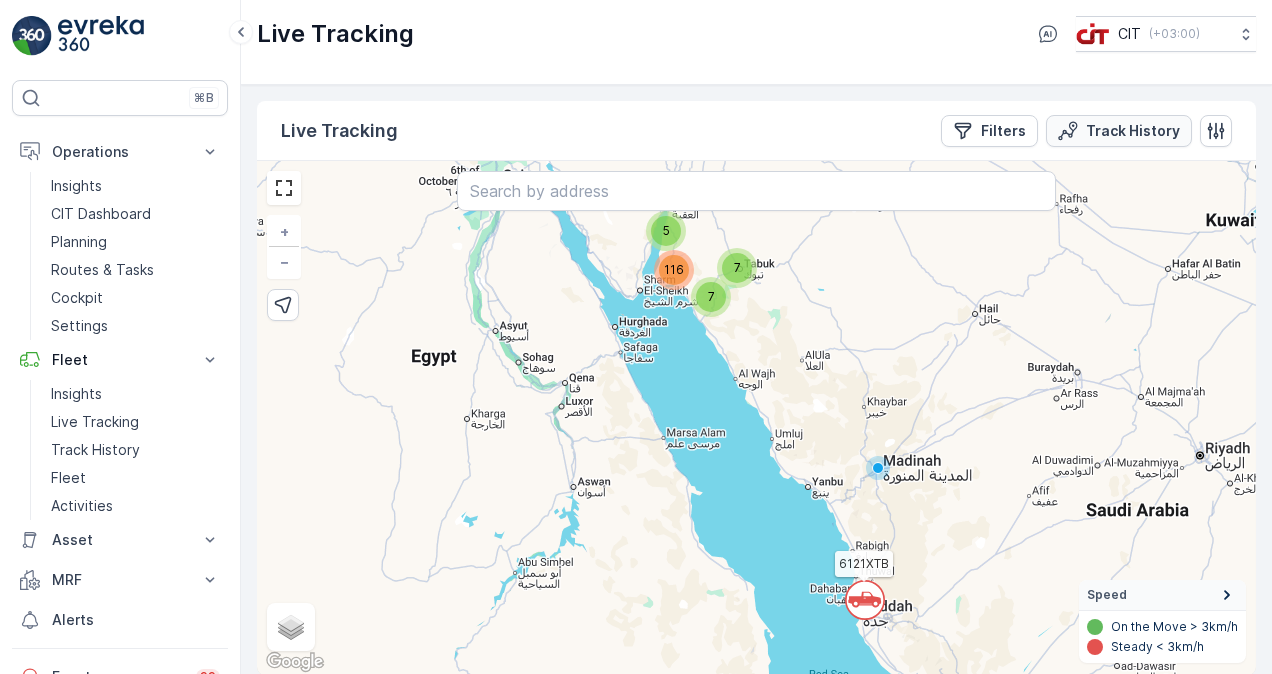 click on "Track History" at bounding box center (1133, 131) 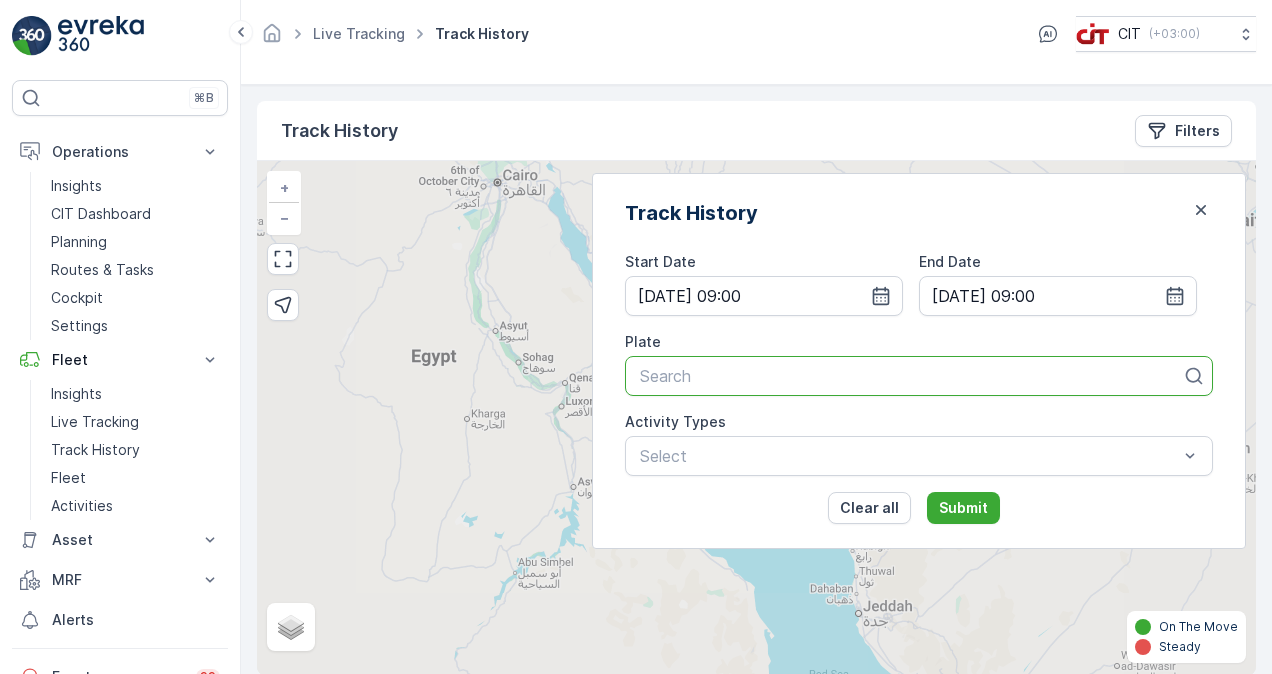click at bounding box center (911, 376) 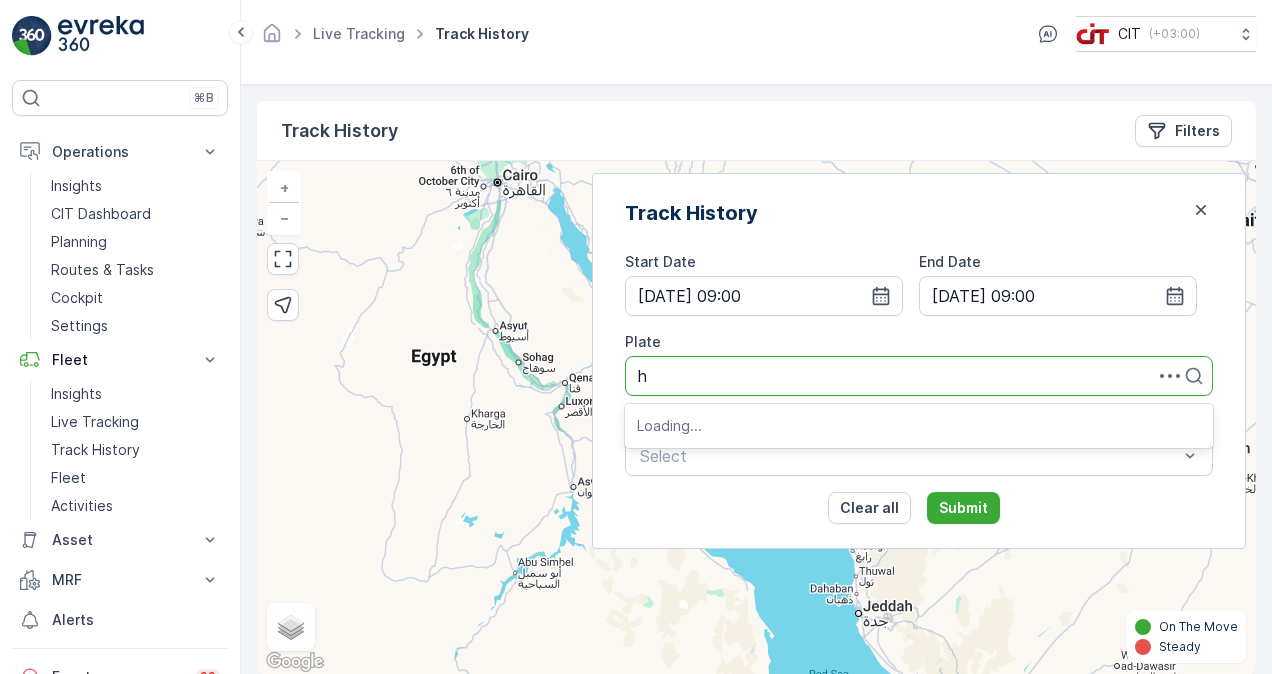 type on "hu" 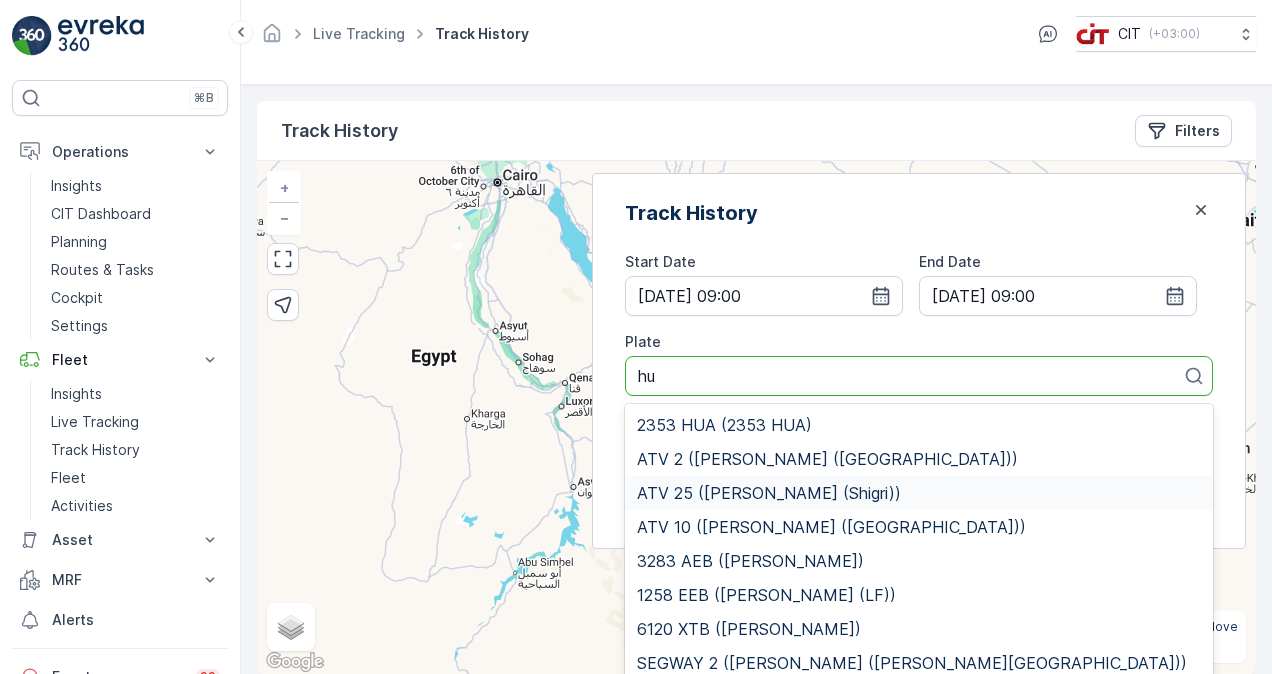 click on "ATV 25 ([PERSON_NAME] (Shigri))" at bounding box center (919, 493) 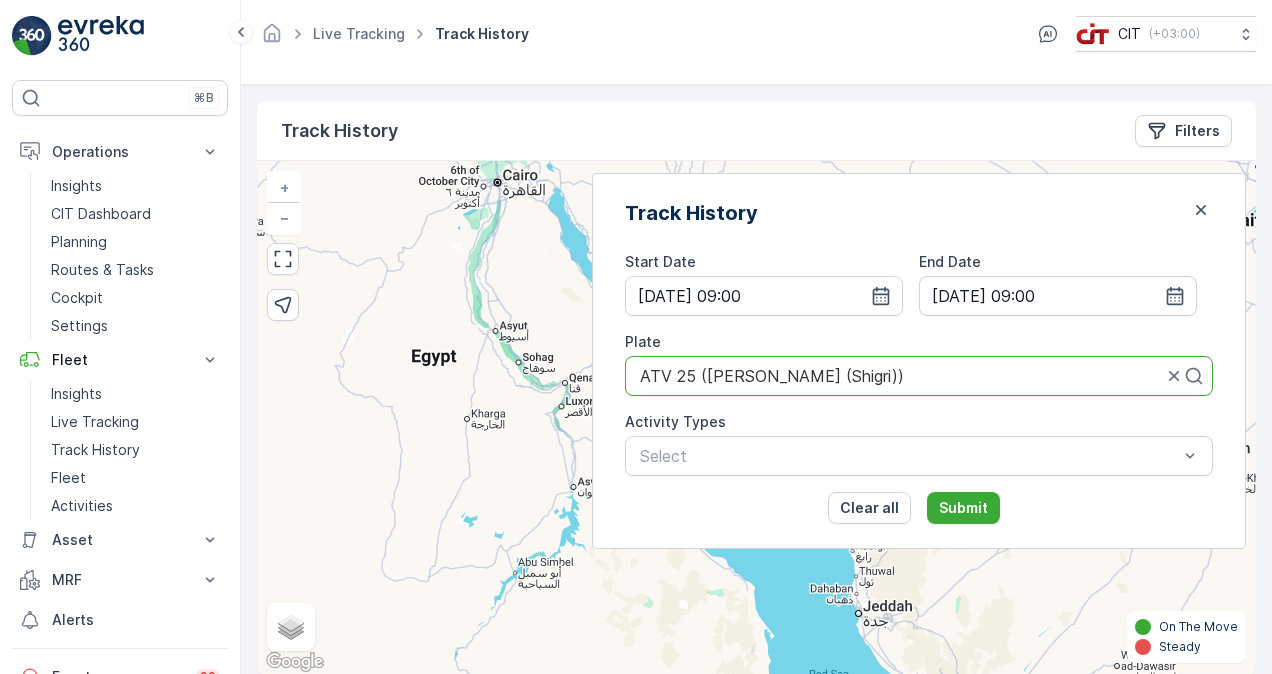 click at bounding box center [901, 376] 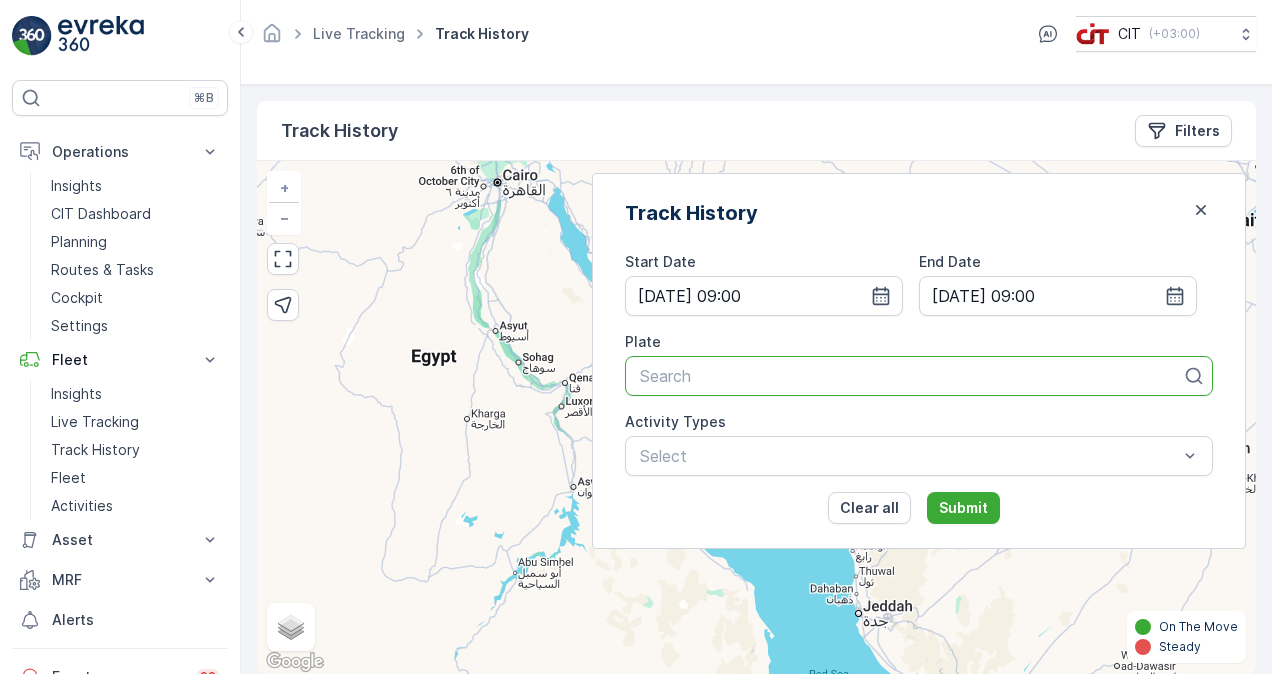 click at bounding box center [911, 376] 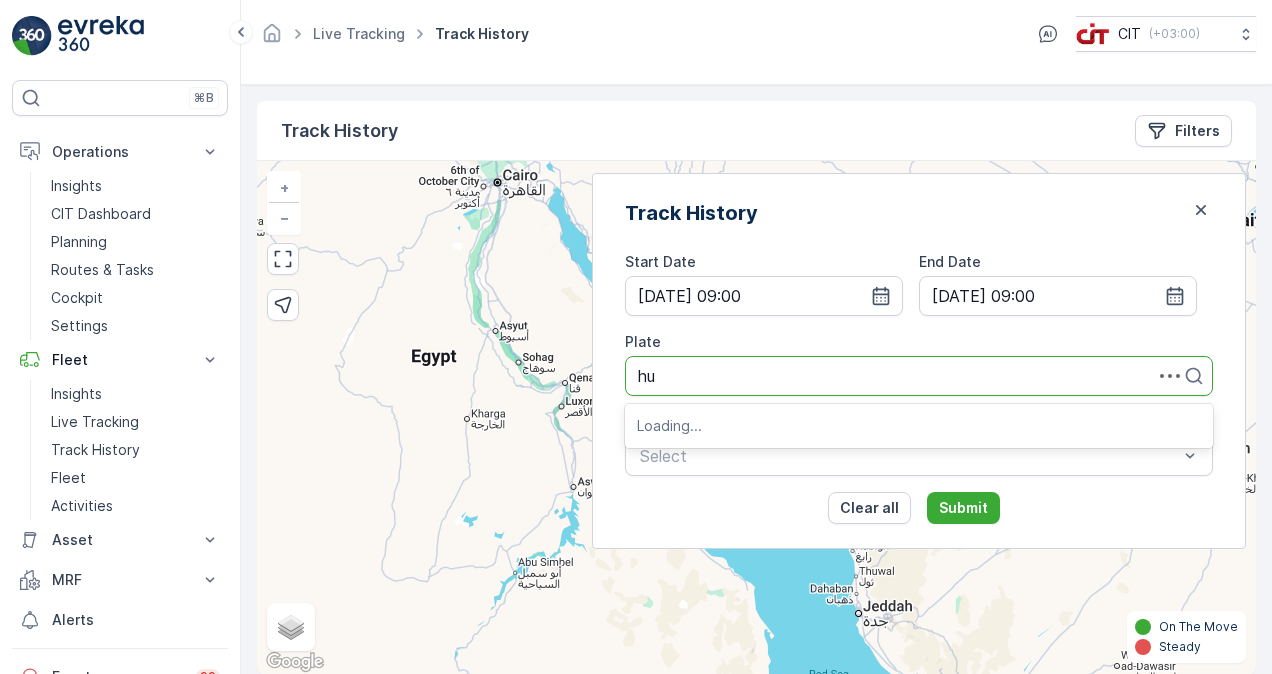 type on "hus" 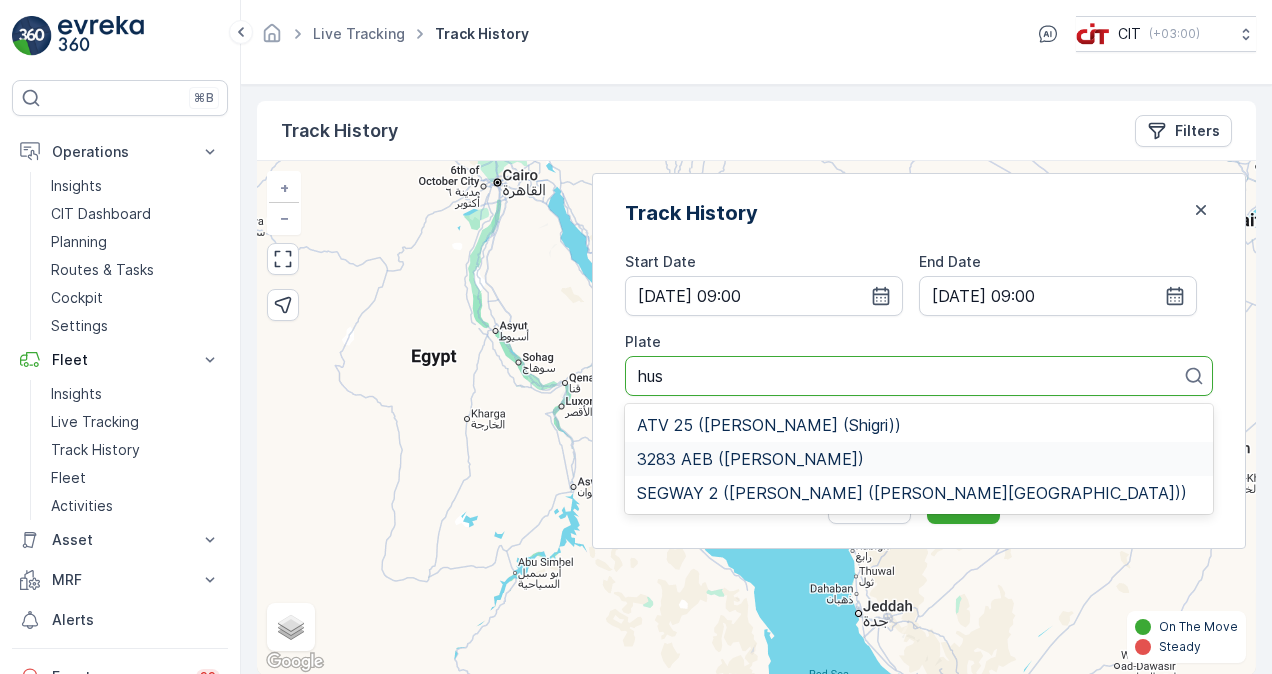 click on "3283 AEB ([PERSON_NAME])" at bounding box center (750, 459) 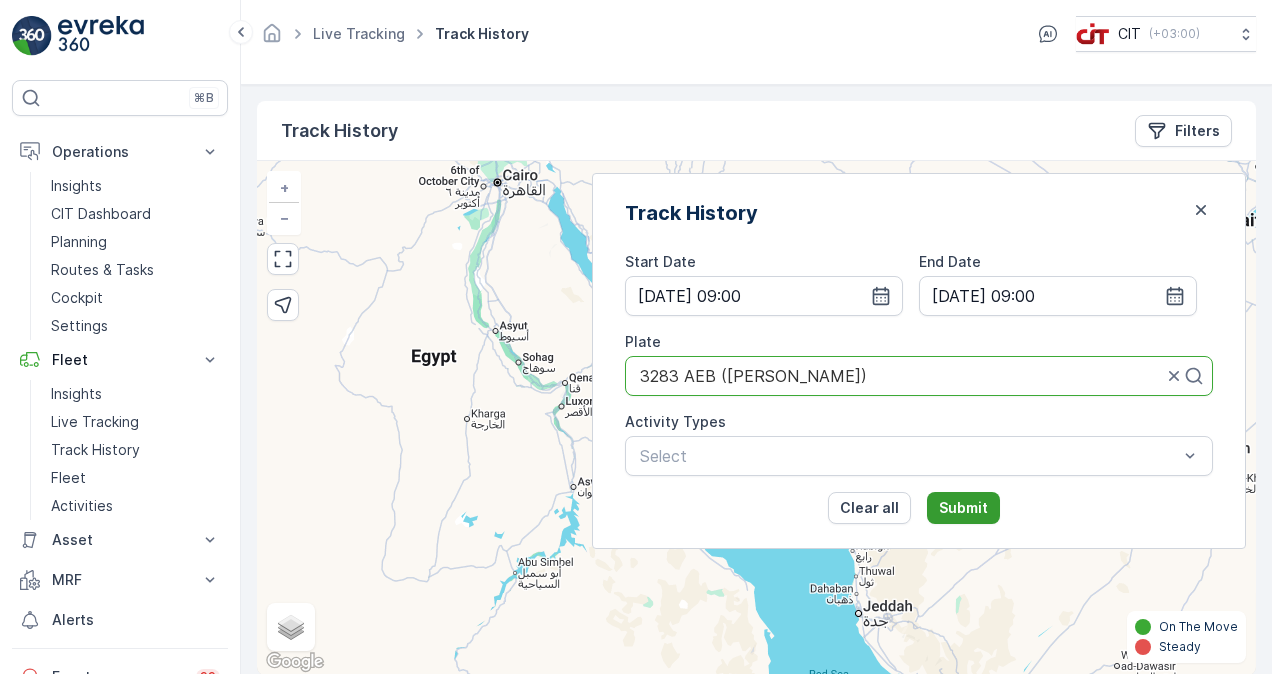 click on "Submit" at bounding box center [963, 508] 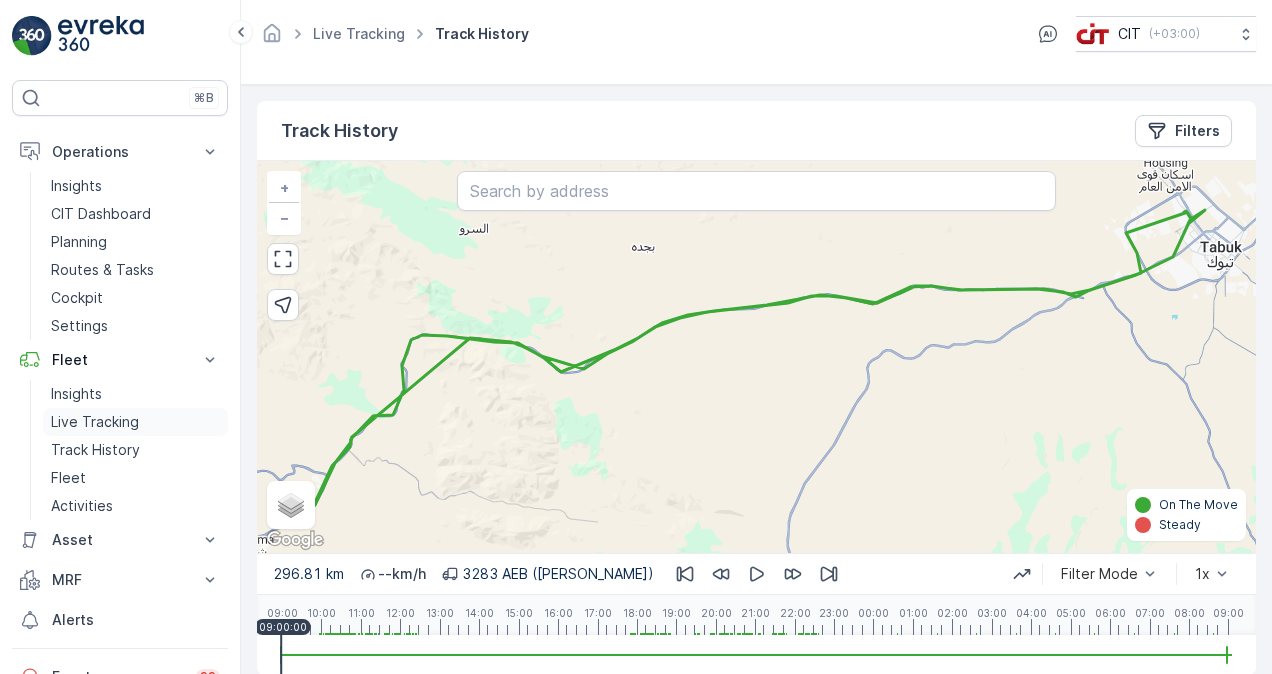 click on "Live Tracking" at bounding box center (95, 422) 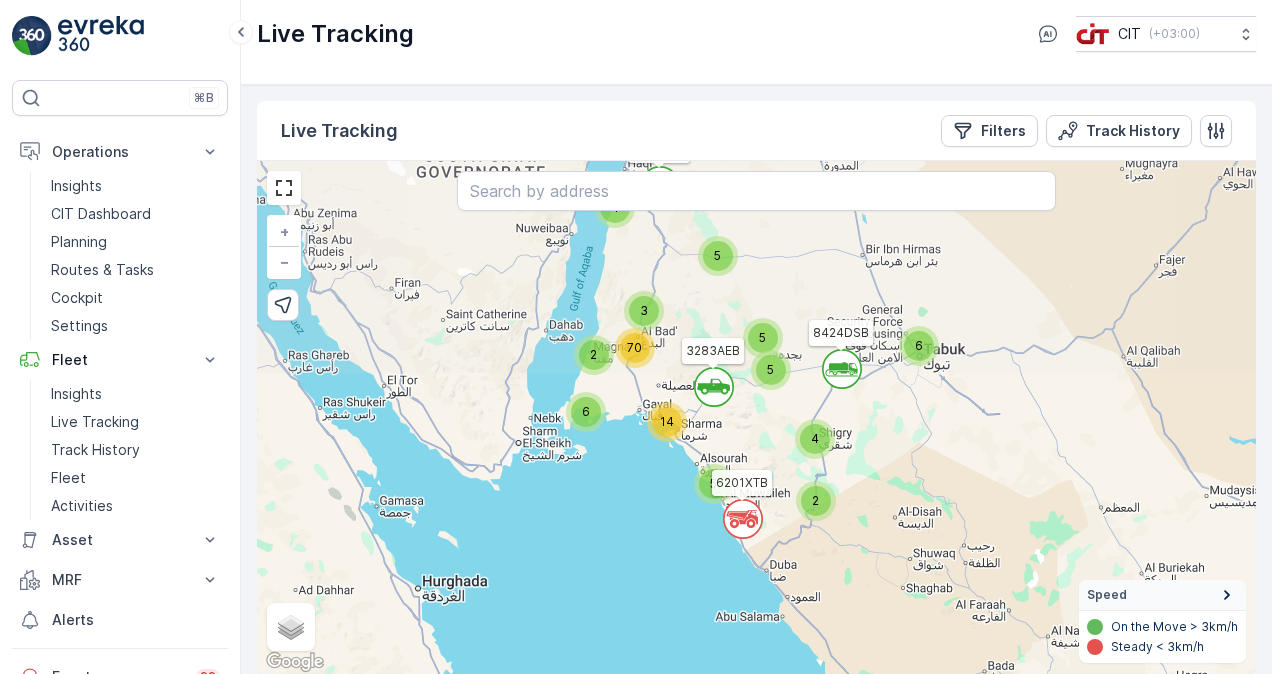 drag, startPoint x: 627, startPoint y: 266, endPoint x: 662, endPoint y: 504, distance: 240.55977 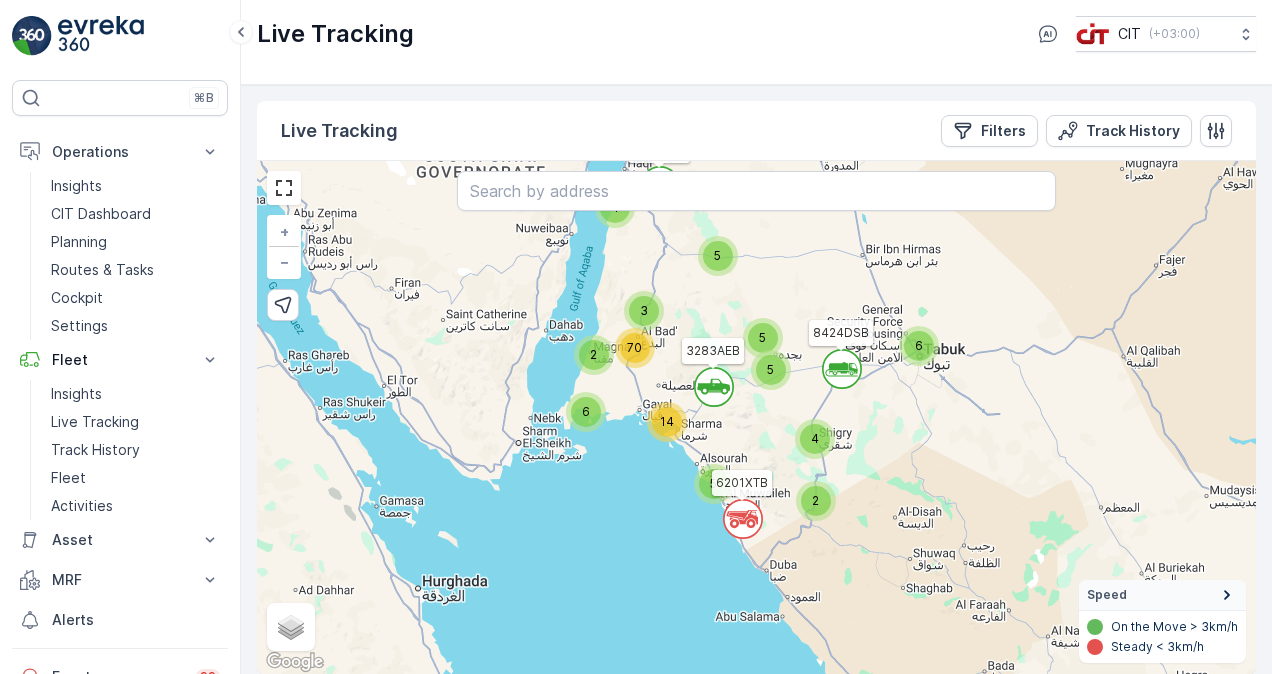 click on "5" at bounding box center (771, 370) 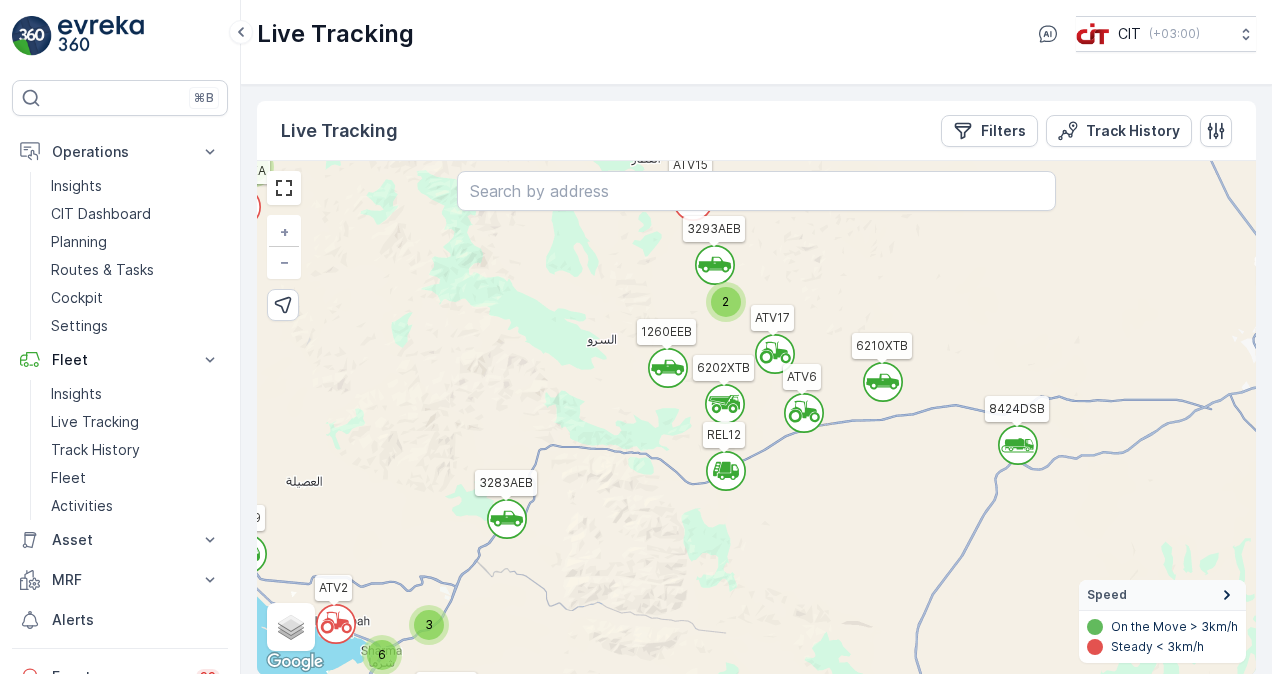 click 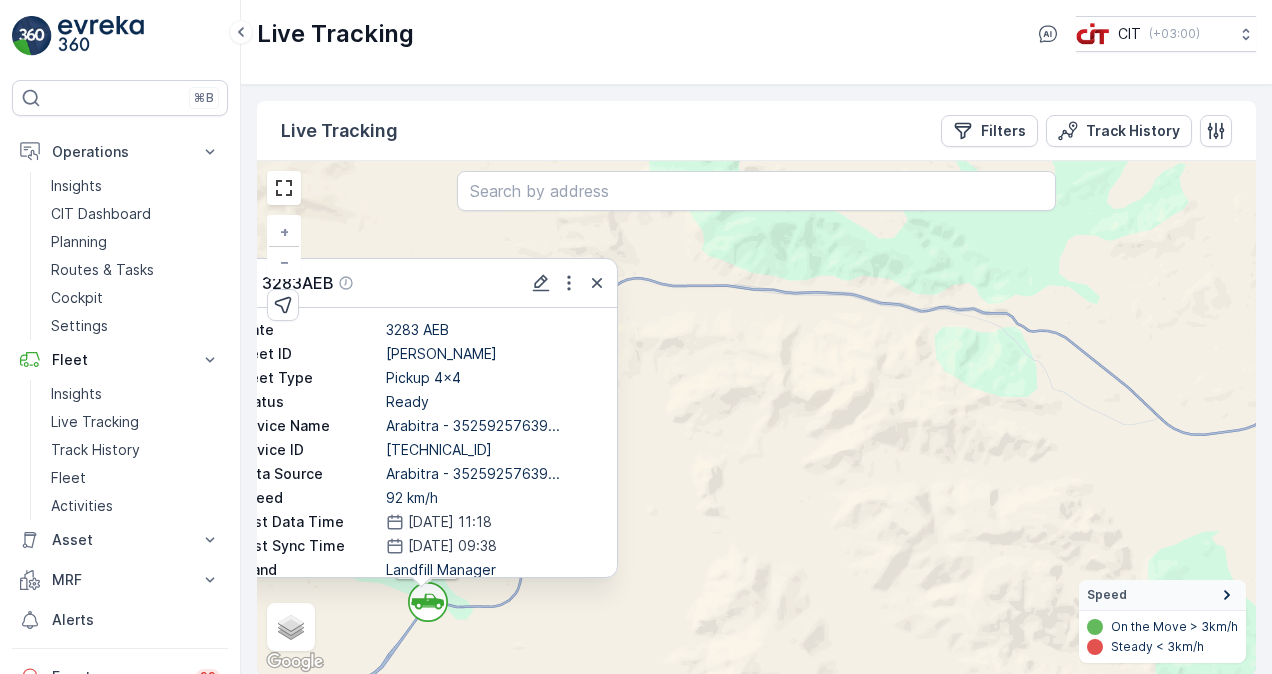 click on "` ` ` ` ` ` ` ` ` ` ` ` ` ` ` ` ` ` ` ` ` ` ` ` ` ` ` ` ` ` 2 2 3 ` ` ` ` 3 ` 2 2 2 ` ` 2 2 2 3 ` 5 4 3 2 6 5 40 ATV2 3286AEB 1272EEB ATV15 ATV6 3287AEB REL12 3691GTB 6121XTB 6210XTB 3283AEB 3296AEB 9273TSB 6203XTB 3299AEB 3289AEB 7247VGJ ATV17 6201XTB SEGWAY1 3297AEB 6206XTB 1260EEB 6202XTB 1251EEB 8424DSB REL9 9381TXA ATV9 REL14 3293AEB 6204XTB ATV21 6211XTB 7945XTA REL6 5472EGR 3257TTB ATV8 1262EEB 1266EEB 3292AEB 3281AEB BEACHCOMBER REL11 BW001 3283AEB Plate 3283 AEB Fleet ID [PERSON_NAME] Alkouz Fleet Type Pickup 4x4 Status Ready Device Name Arabitra - 35259257639... Device ID [TECHNICAL_ID] Data Source Arabitra - 35259257639... Speed 92 km/h Last Data Time [DATE] 11:18 Last Sync Time [DATE] 09:38 Brand Landfill Manager Model Zonal Last Maintenance Date - Next Maintenance Date - Next Maintenance KM Zone + −  Satellite  Roadmap  Terrain  Hybrid  Leaflet Keyboard shortcuts Map Data Map data ©2025 Map data ©2025 2 km  Click to toggle between metric and imperial units Terms Report a map error" at bounding box center [756, 418] 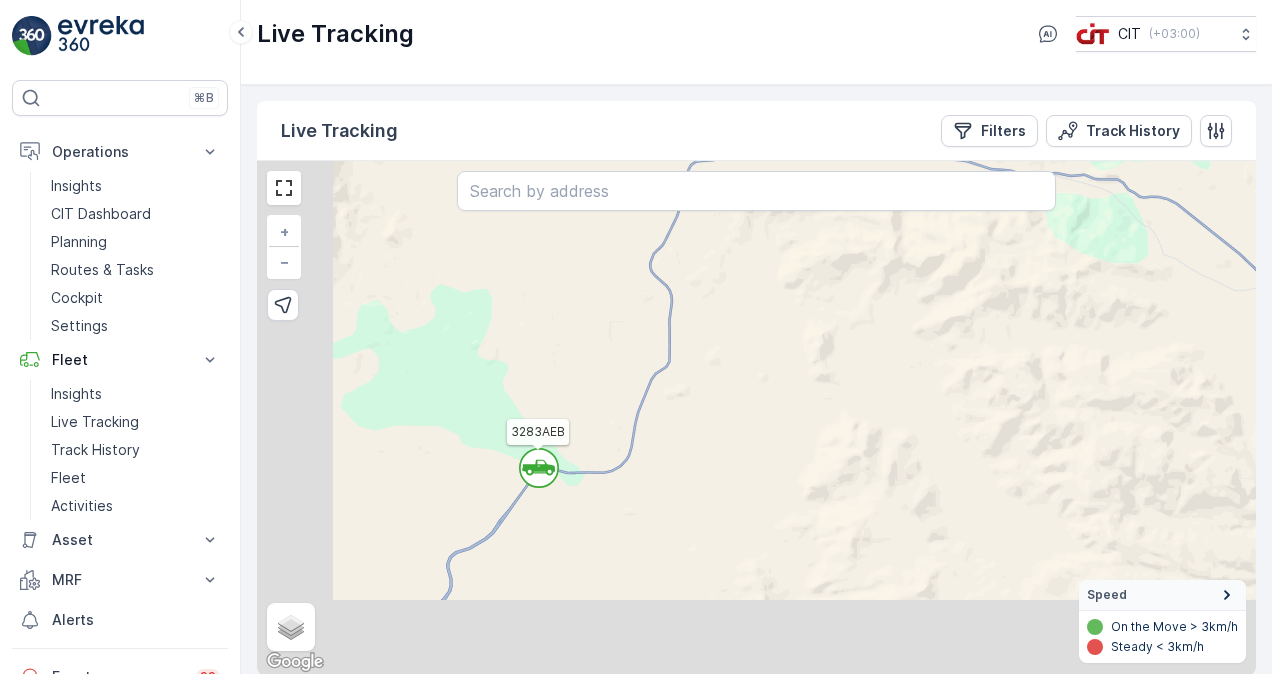 drag, startPoint x: 576, startPoint y: 619, endPoint x: 907, endPoint y: 333, distance: 437.44373 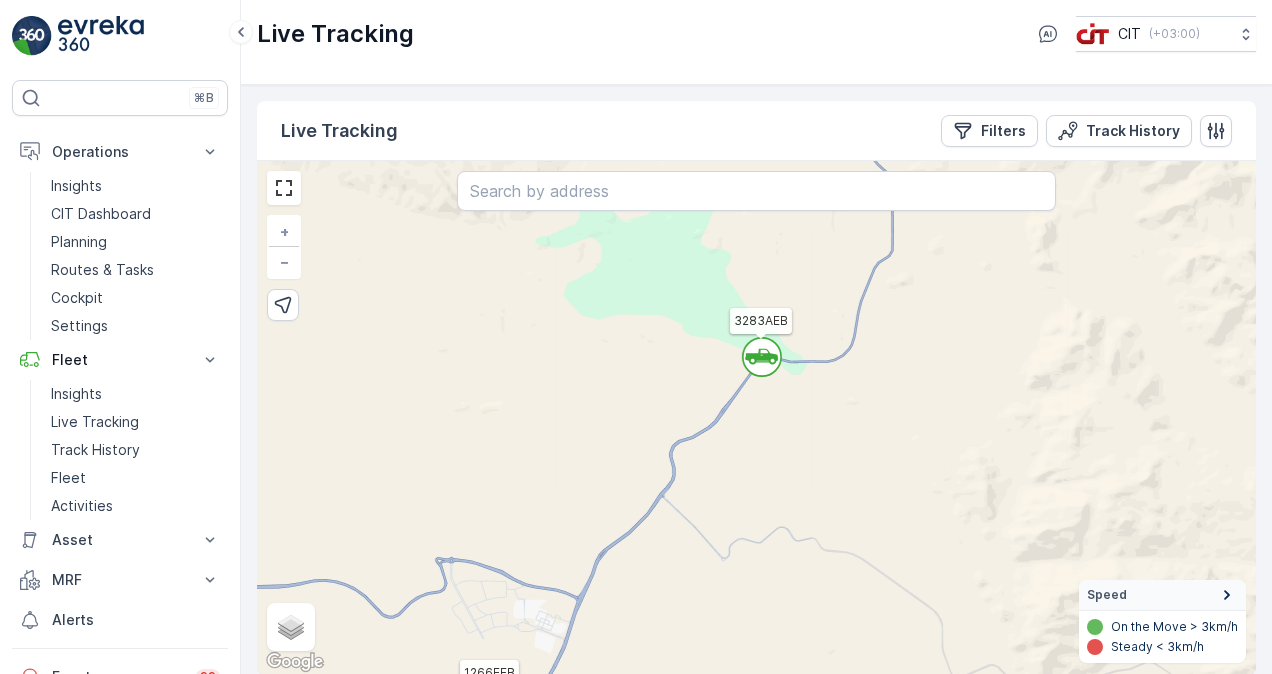 drag, startPoint x: 763, startPoint y: 437, endPoint x: 767, endPoint y: 478, distance: 41.19466 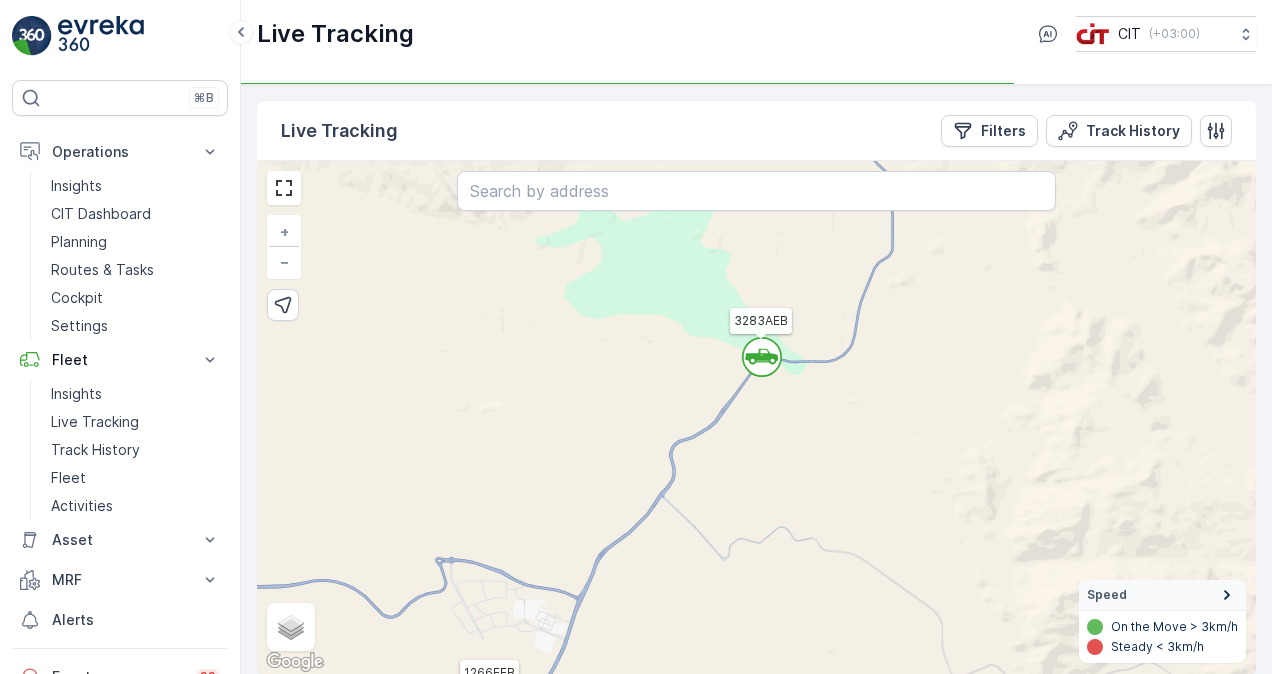 click 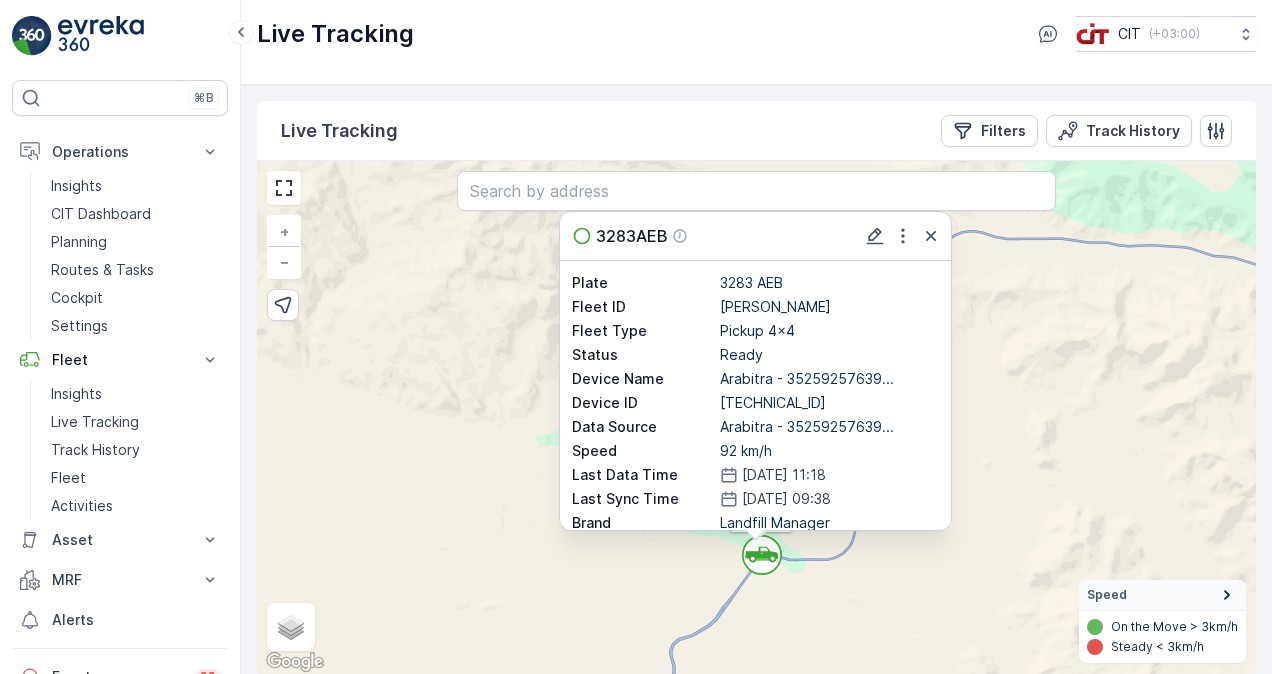 click on "` ` ` ` ` ` 2 ` ` ` 2 ` ` ` ` ` ` ` ` 3 2 ` ` ` ` ` ` 3 ` ` 2 ` ` ` ` 2 ` 2 ` ` 2 ` 3 3 ` ` ` ` 2 4 6 5 ` 2 5 40 ATV2 3257TTB 3286AEB 1272EEB 1262EEB ATV15 SEGWAY1 REL14 ATV6 7945XTA 3287AEB REL12 ATV21 3691GTB 6121XTB 6210XTB BEACHCOMBER 3281AEB 3283AEB ATV9 5472EGR 1266EEB 3296AEB REL11 9273TSB 6203XTB 3299AEB 3289AEB 7247VGJ ATV17 6201XTB REL6 6204XTB 3297AEB 6206XTB 1260EEB ATV8 6202XTB 1251EEB BW001 3292AEB 6211XTB 8424DSB REL9 3293AEB 9381TXA 3283AEB Plate 3283 AEB Fleet ID [PERSON_NAME] Alkouz Fleet Type Pickup 4x4 Status Ready Device Name Arabitra - 35259257639... Device ID [TECHNICAL_ID] Data Source Arabitra - 35259257639... Speed 92 km/h Last Data Time [DATE] 11:18 Last Sync Time [DATE] 09:38 Brand Landfill Manager Model Zonal Last Maintenance Date - Next Maintenance Date - Next Maintenance KM Zone + −  Satellite  Roadmap  Terrain  Hybrid  Leaflet Keyboard shortcuts Map Data Map data ©2025 Map data ©2025 2 km  Click to toggle between metric and imperial units Terms Report a map error" at bounding box center [756, 418] 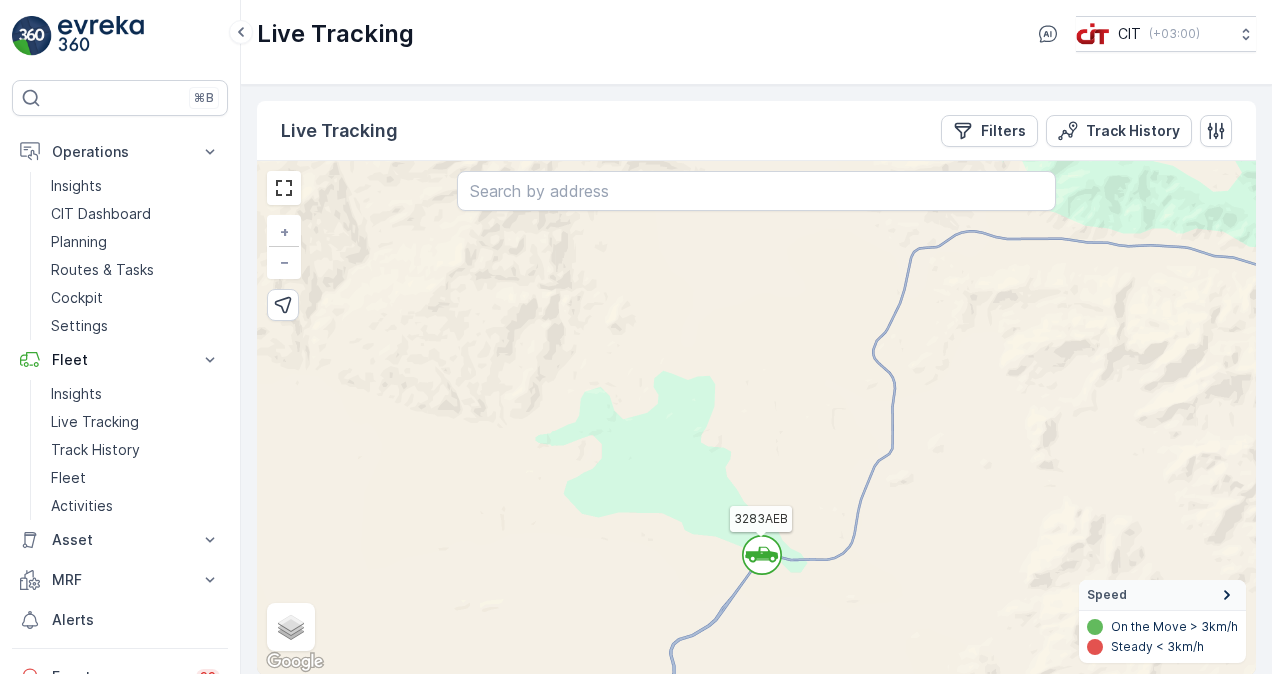 click 